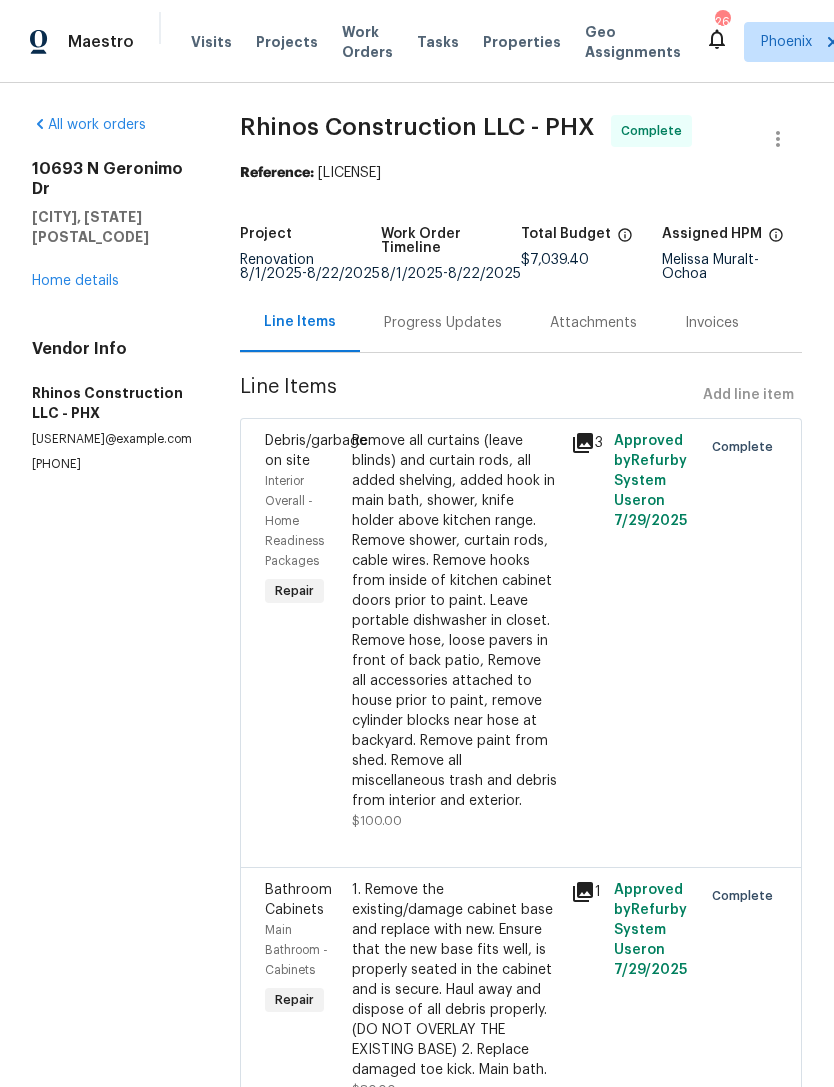 scroll, scrollTop: 64, scrollLeft: 0, axis: vertical 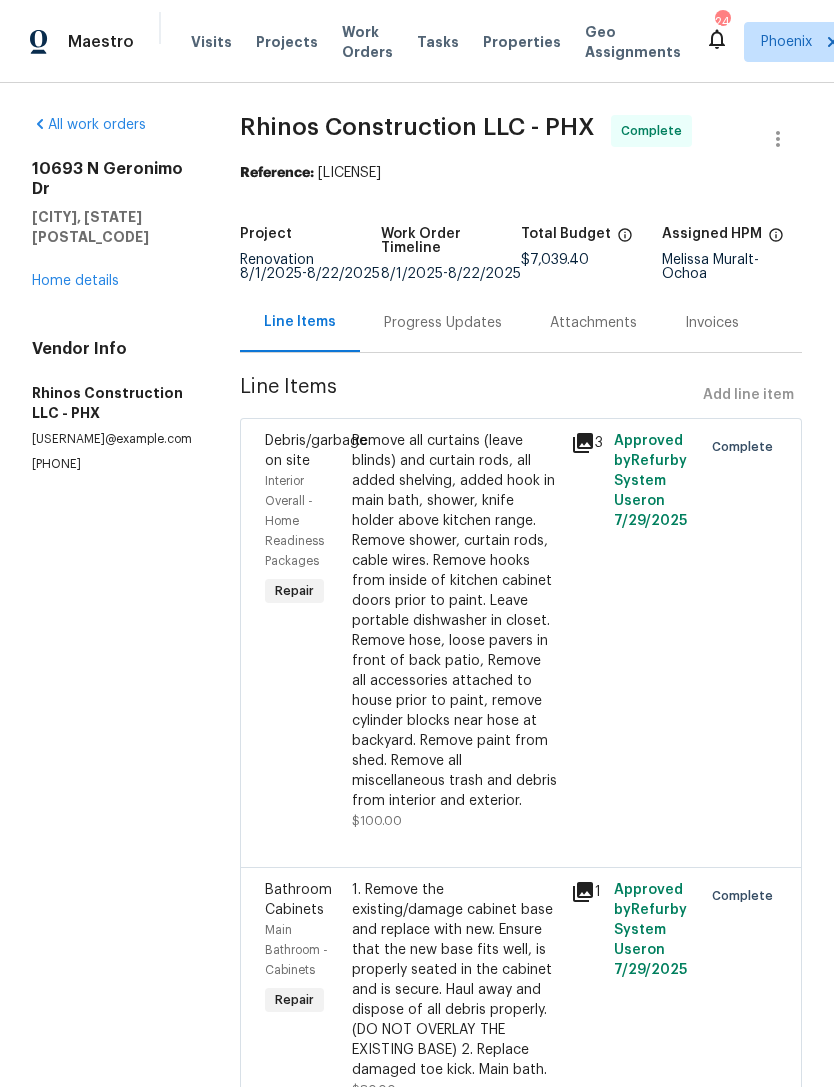 click on "Home details" at bounding box center [75, 281] 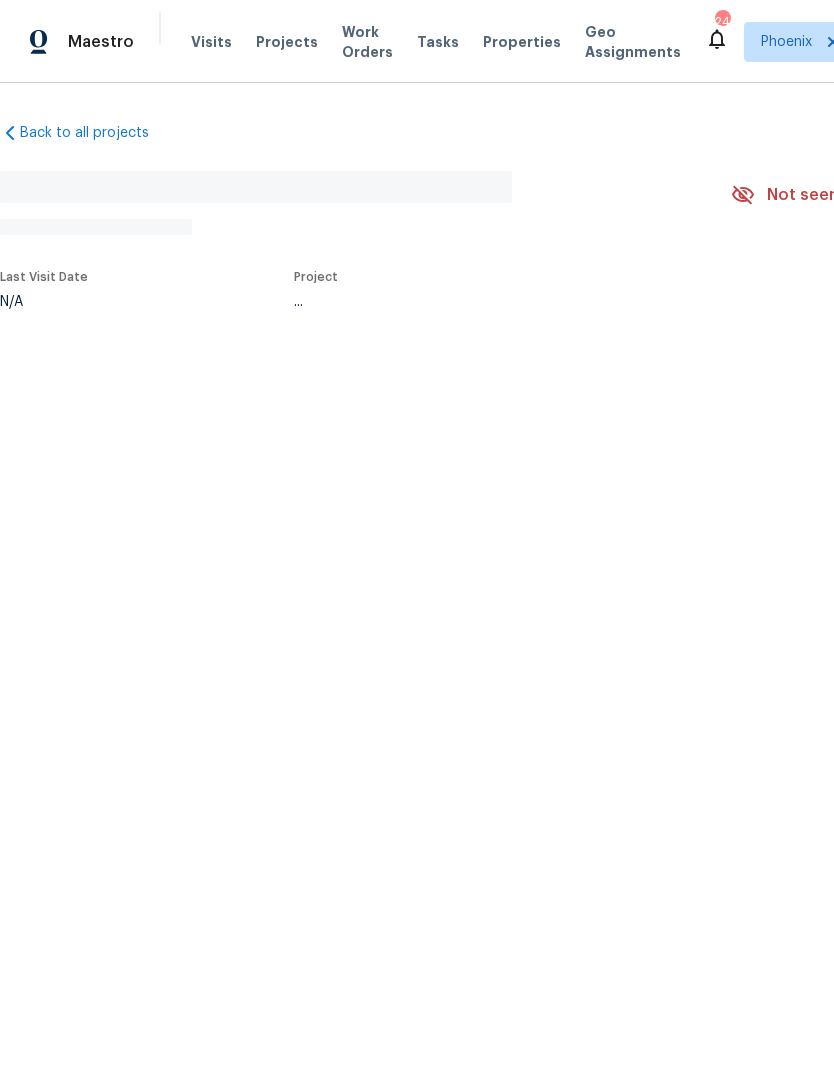 scroll, scrollTop: 0, scrollLeft: 0, axis: both 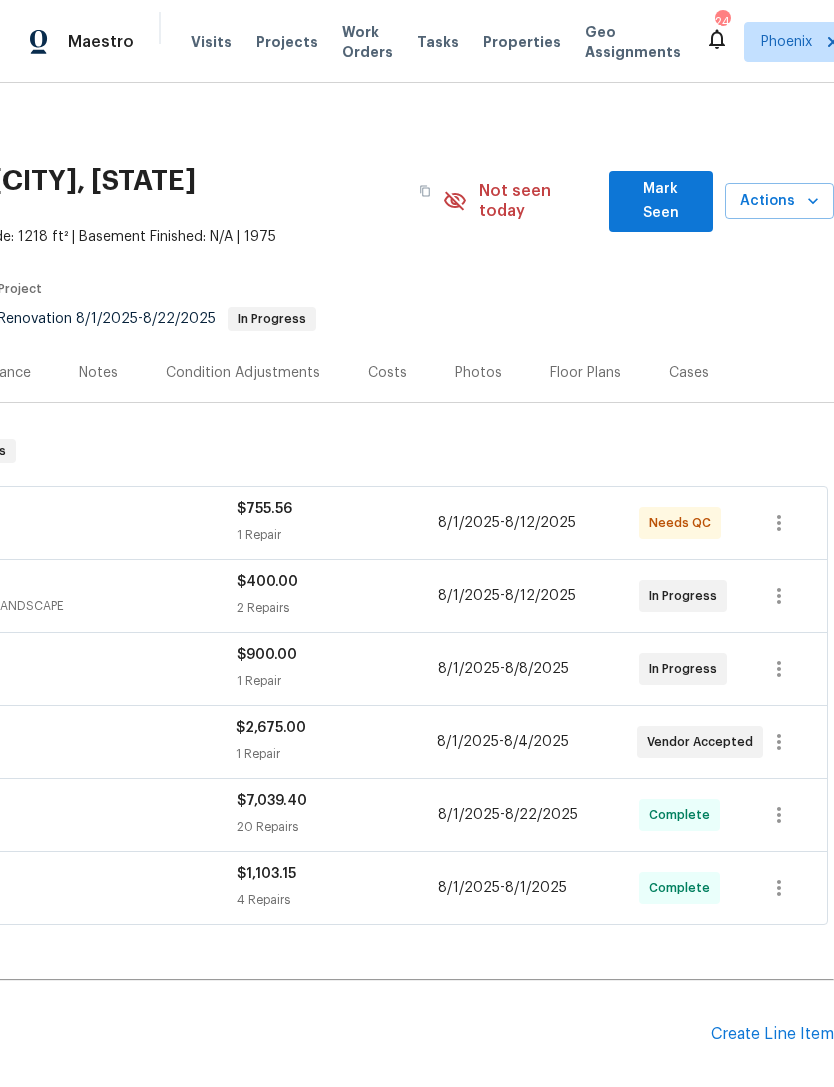 click on "Photos" at bounding box center (478, 372) 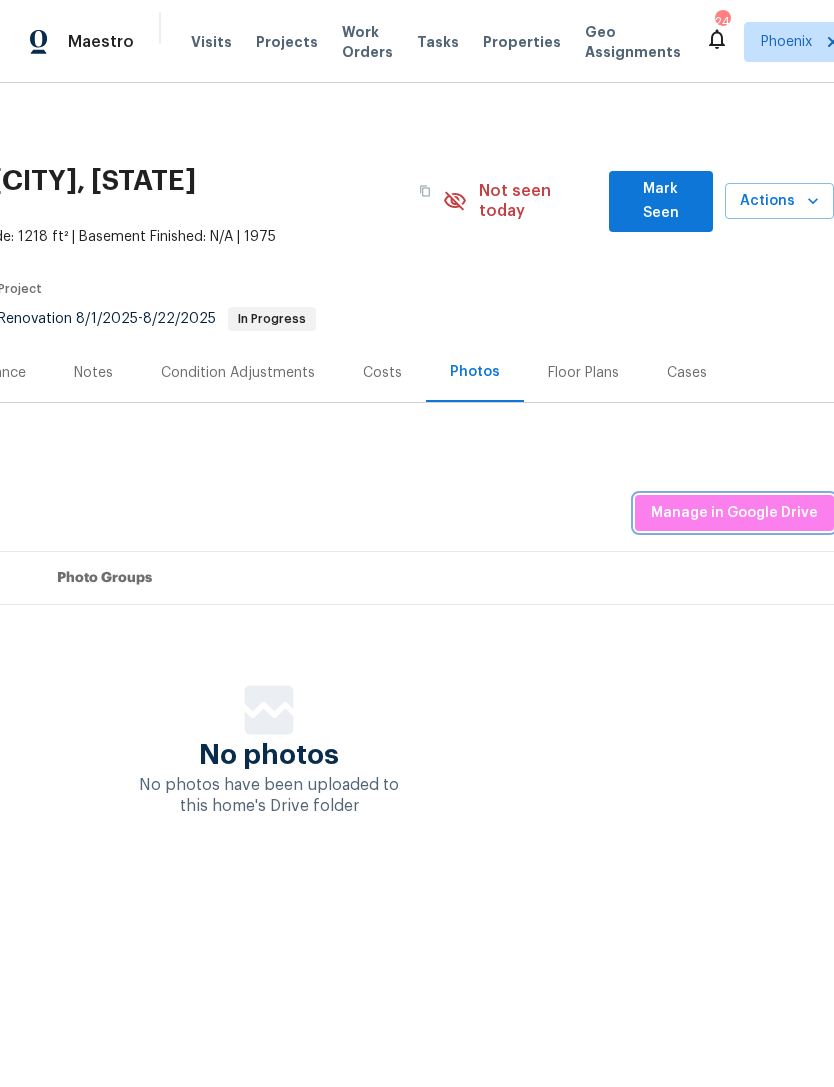 click on "Manage in Google Drive" at bounding box center (734, 513) 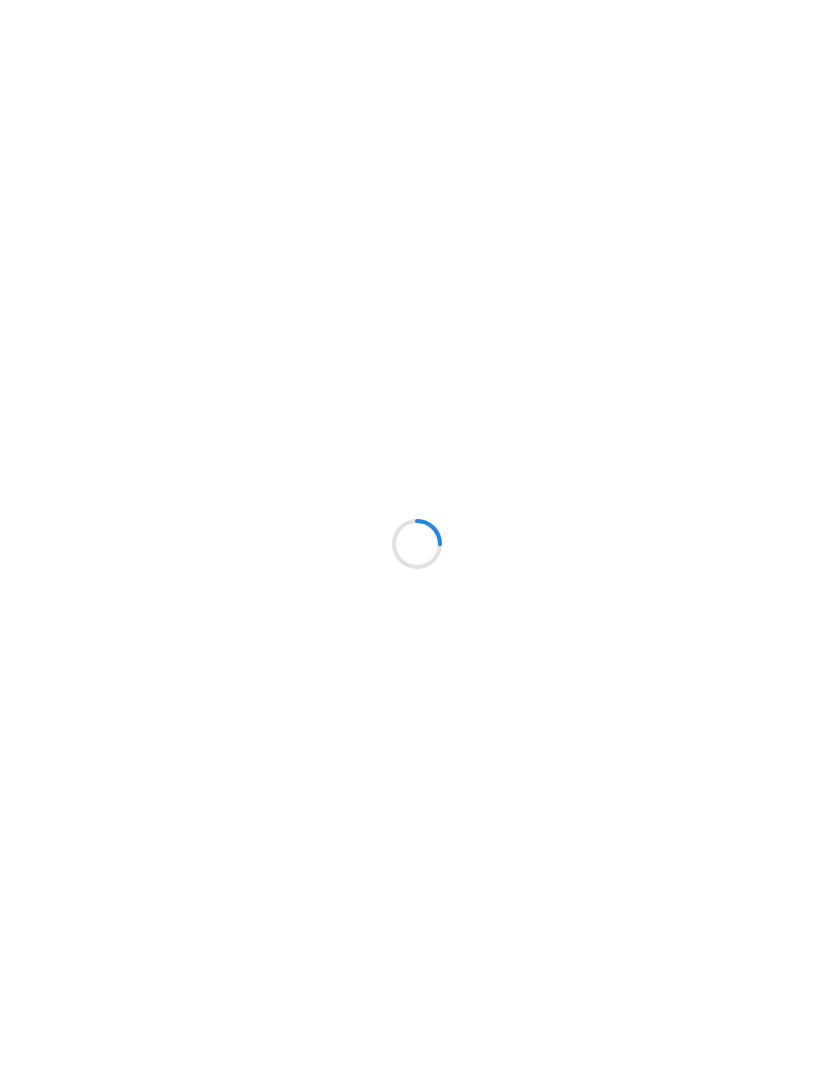 scroll, scrollTop: 0, scrollLeft: 0, axis: both 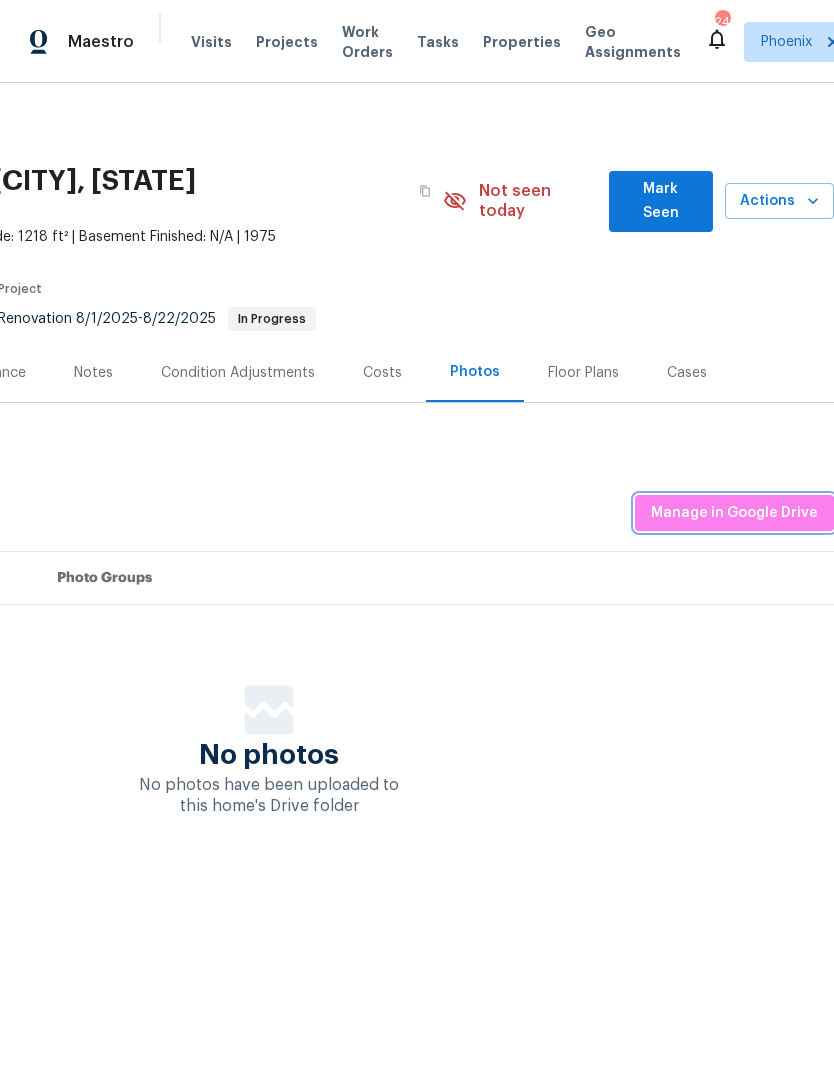click on "Manage in Google Drive" at bounding box center (734, 513) 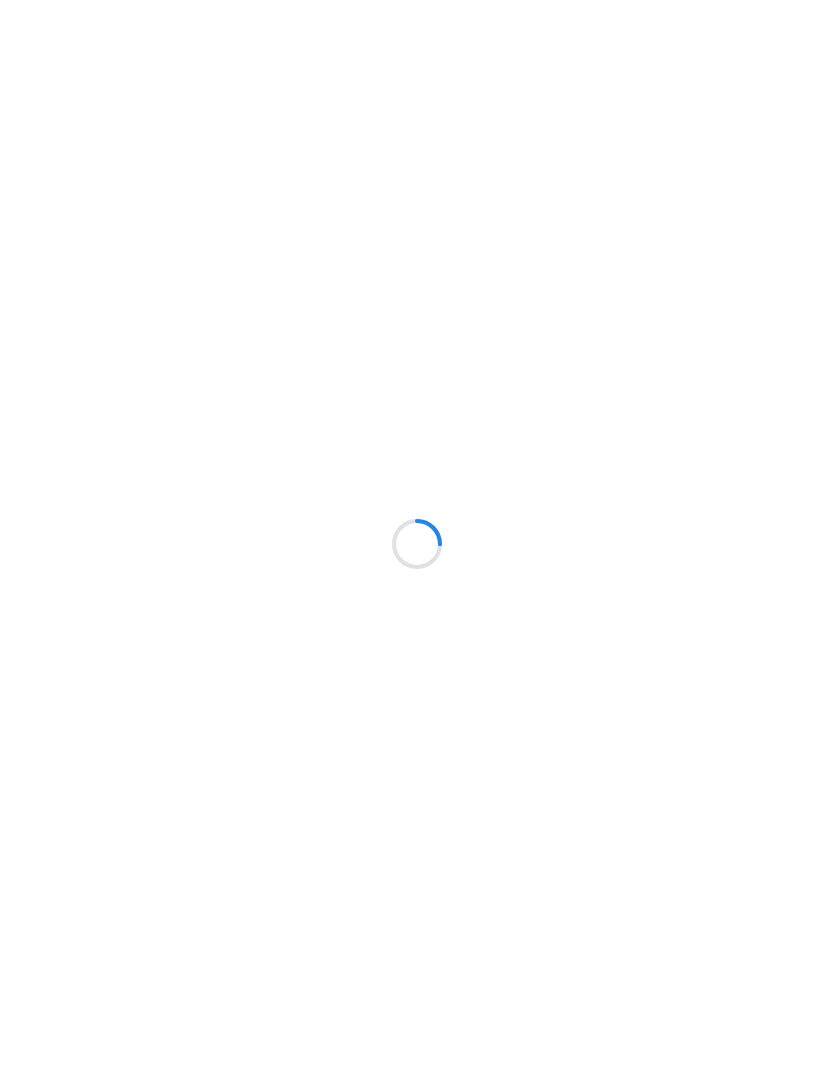 scroll, scrollTop: 0, scrollLeft: 0, axis: both 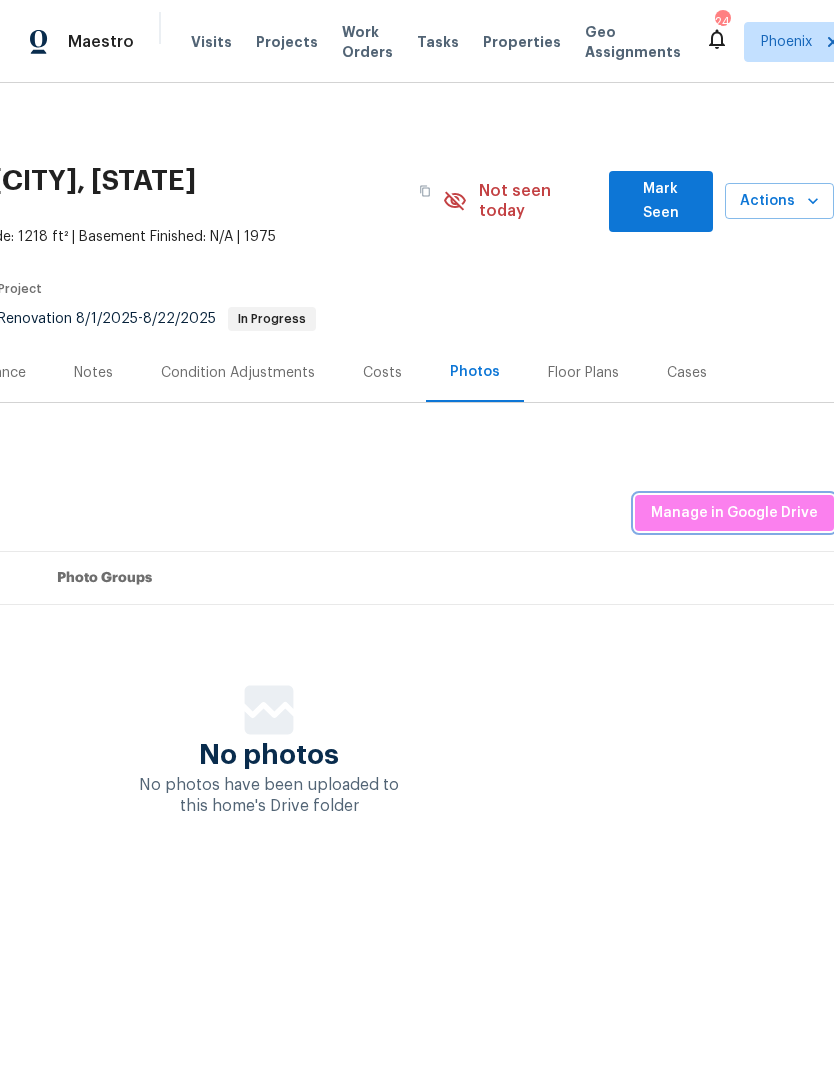 click on "Manage in Google Drive" at bounding box center [734, 513] 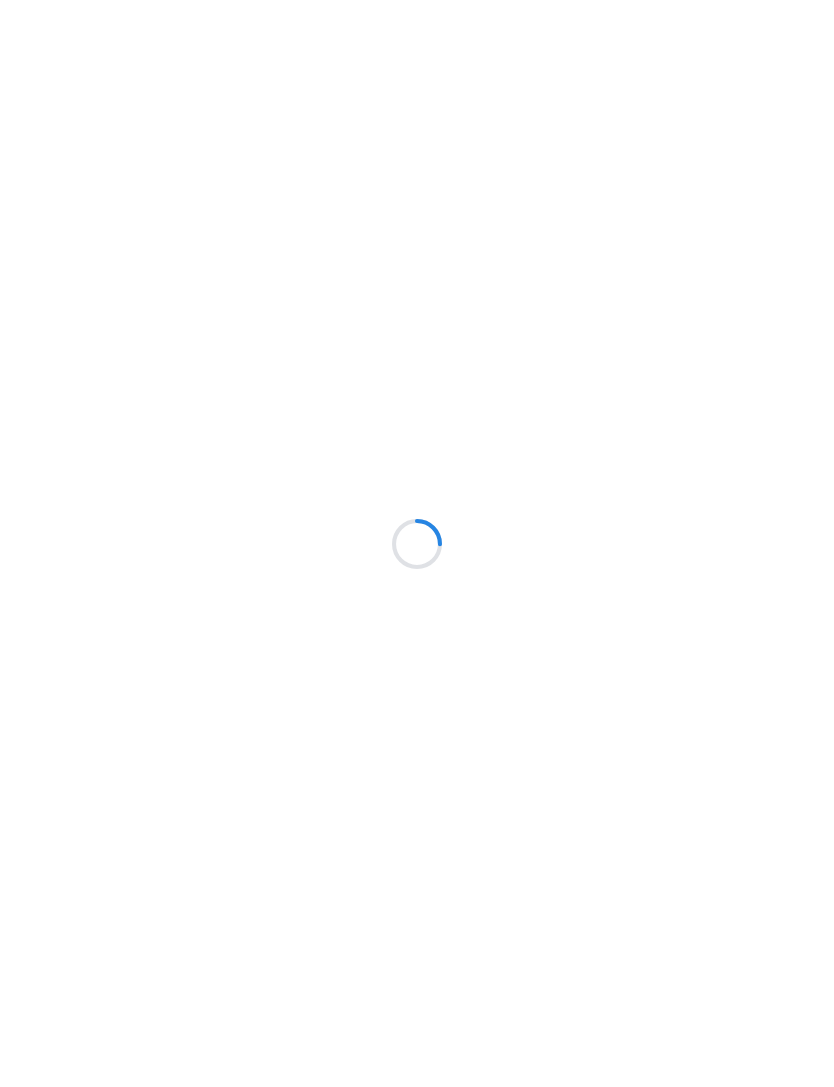 scroll, scrollTop: 0, scrollLeft: 0, axis: both 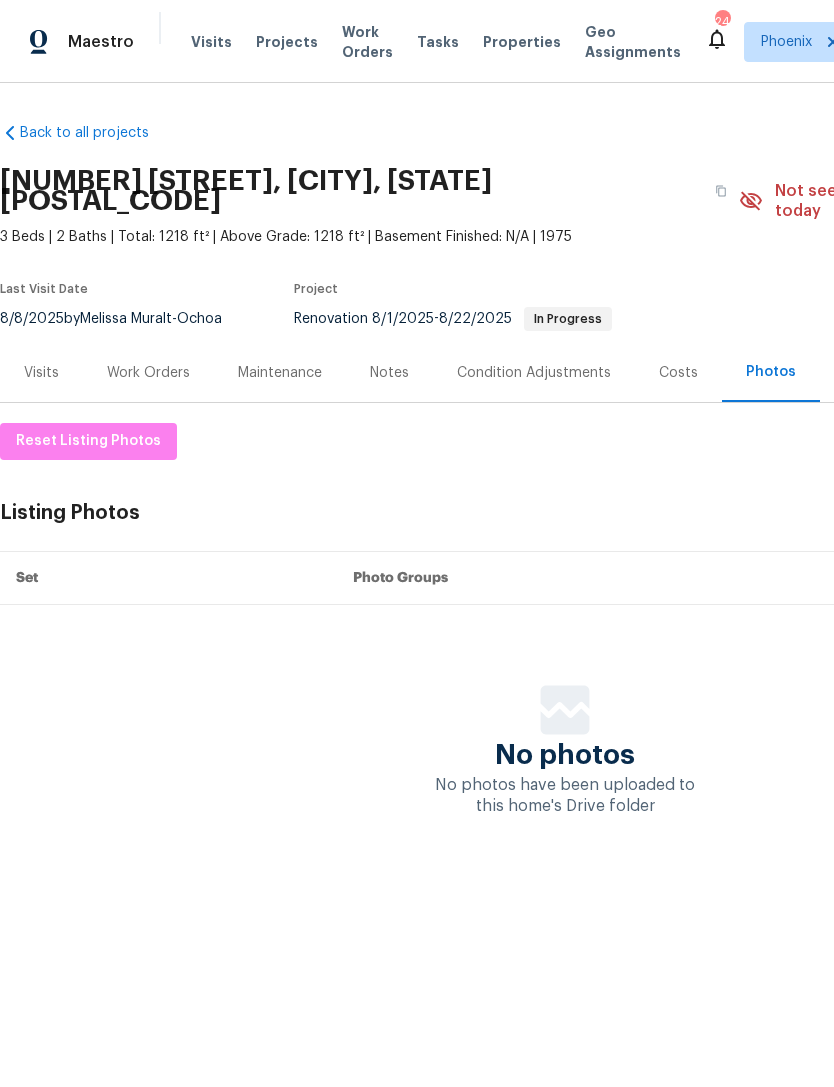 click on "Work Orders" at bounding box center (148, 373) 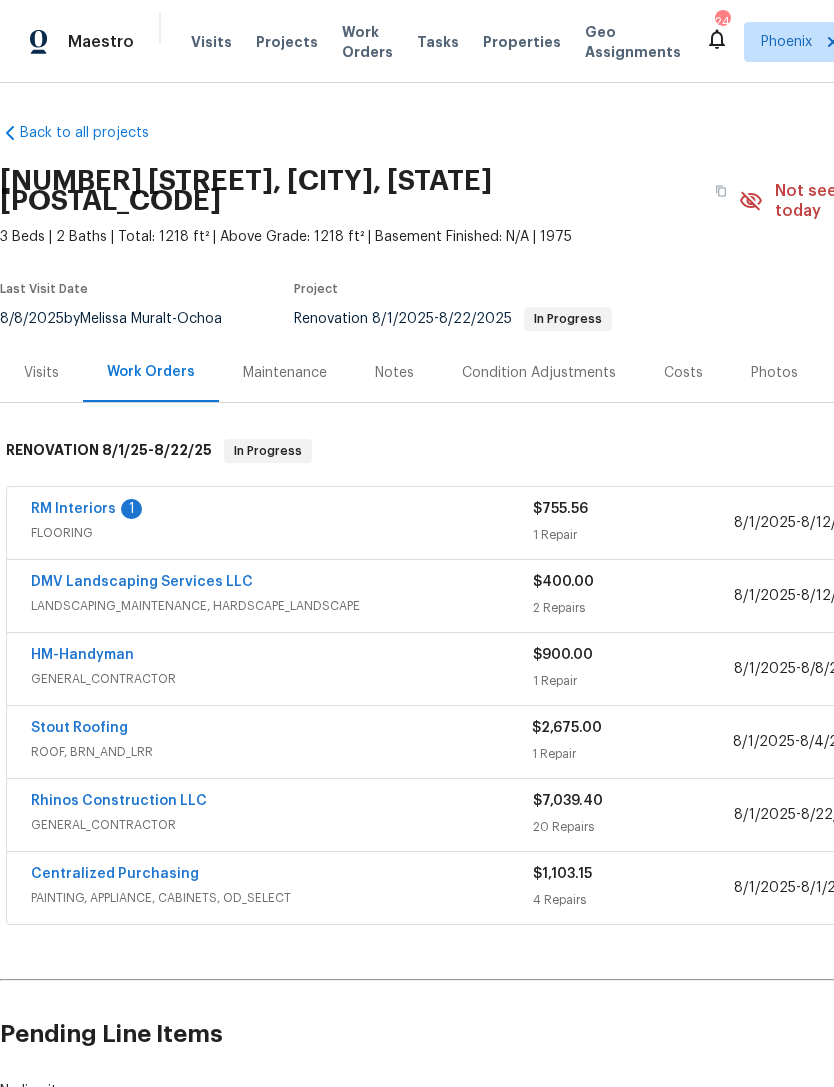 click on "FLOORING" at bounding box center [282, 533] 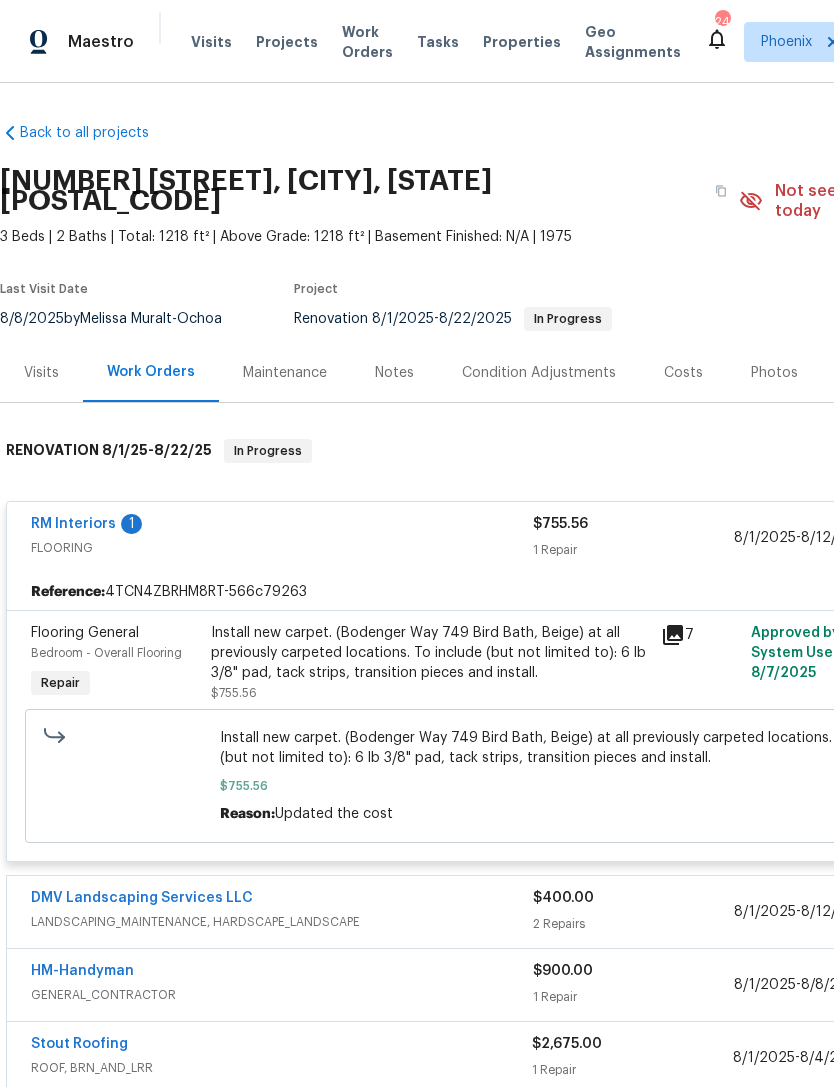 click on "RM Interiors" at bounding box center [73, 524] 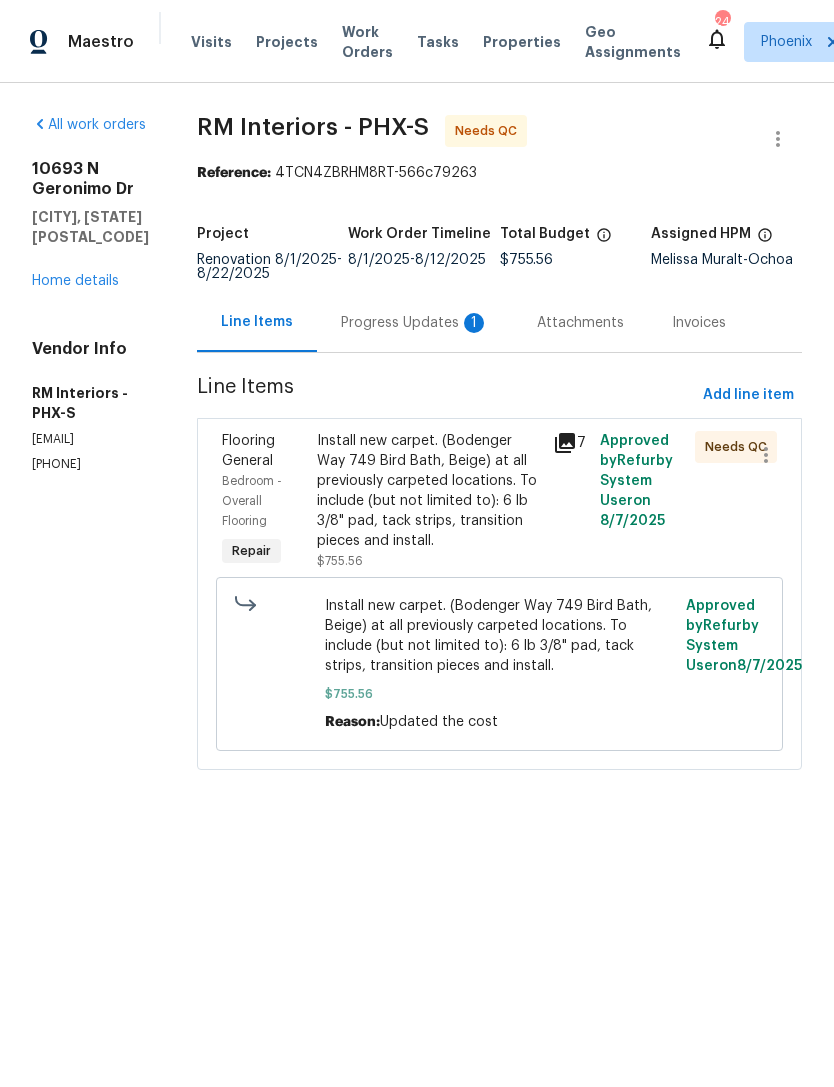 click on "Progress Updates 1" at bounding box center [415, 322] 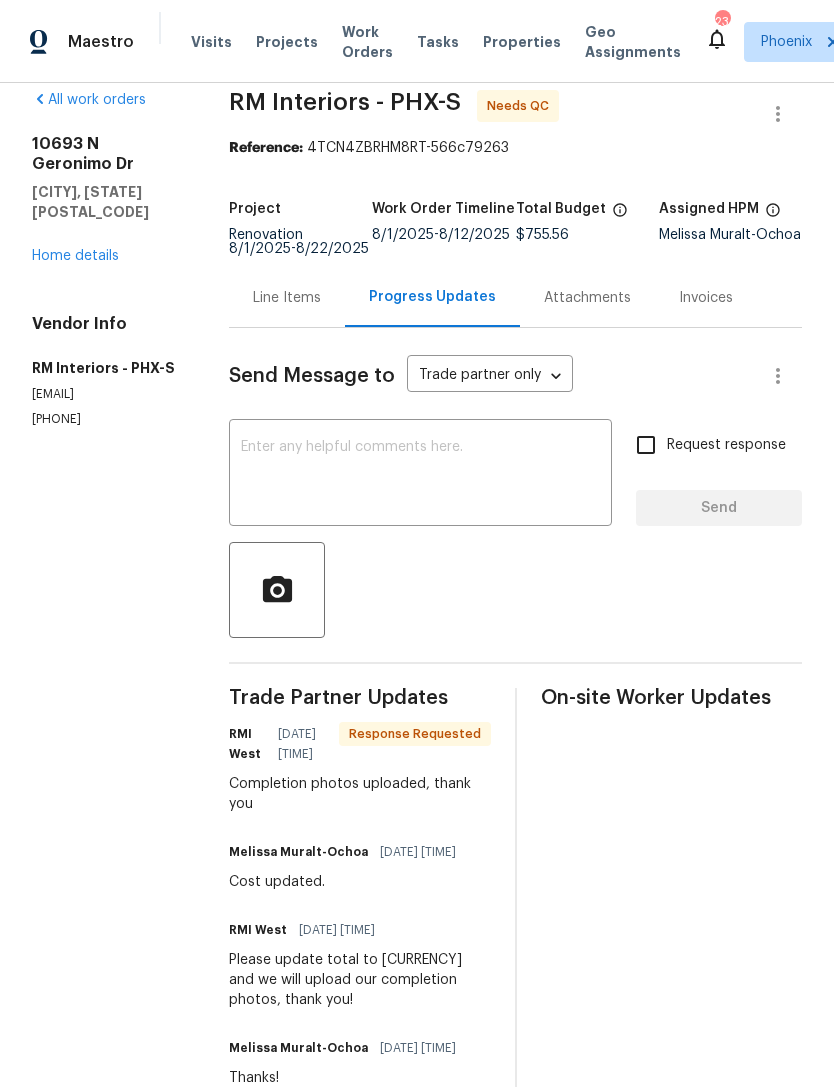 scroll, scrollTop: 17, scrollLeft: 0, axis: vertical 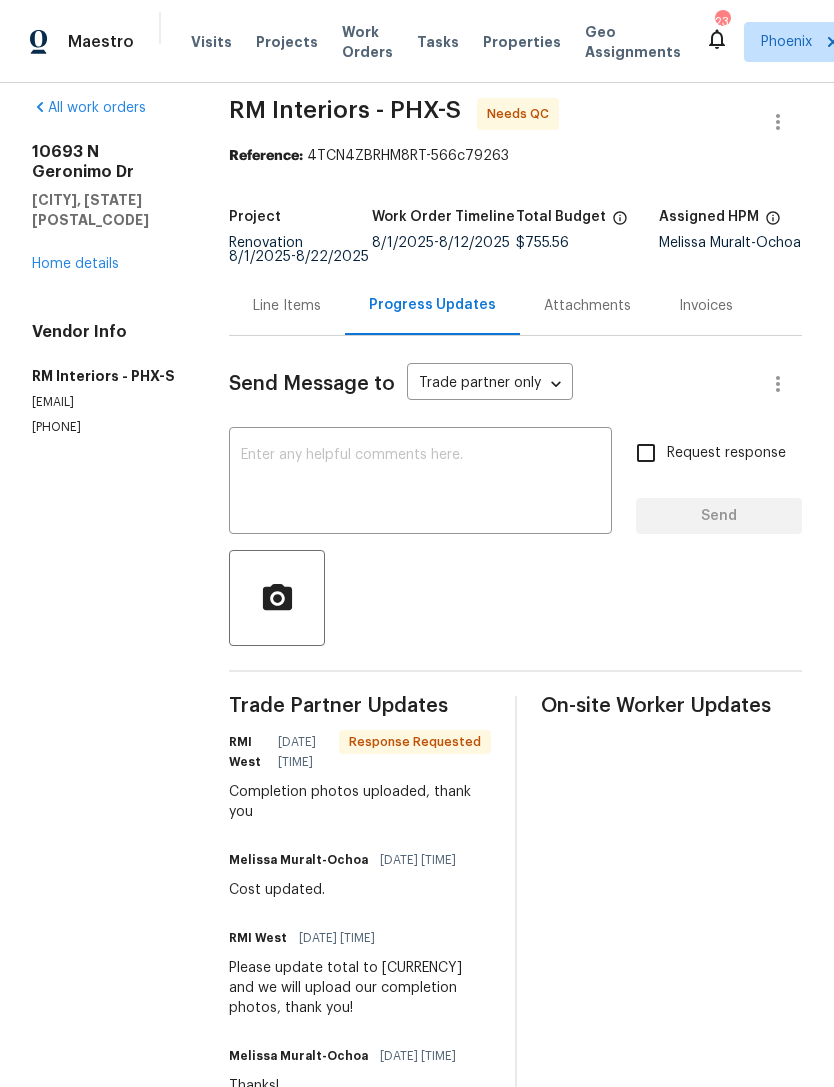 click on "Line Items" at bounding box center (287, 306) 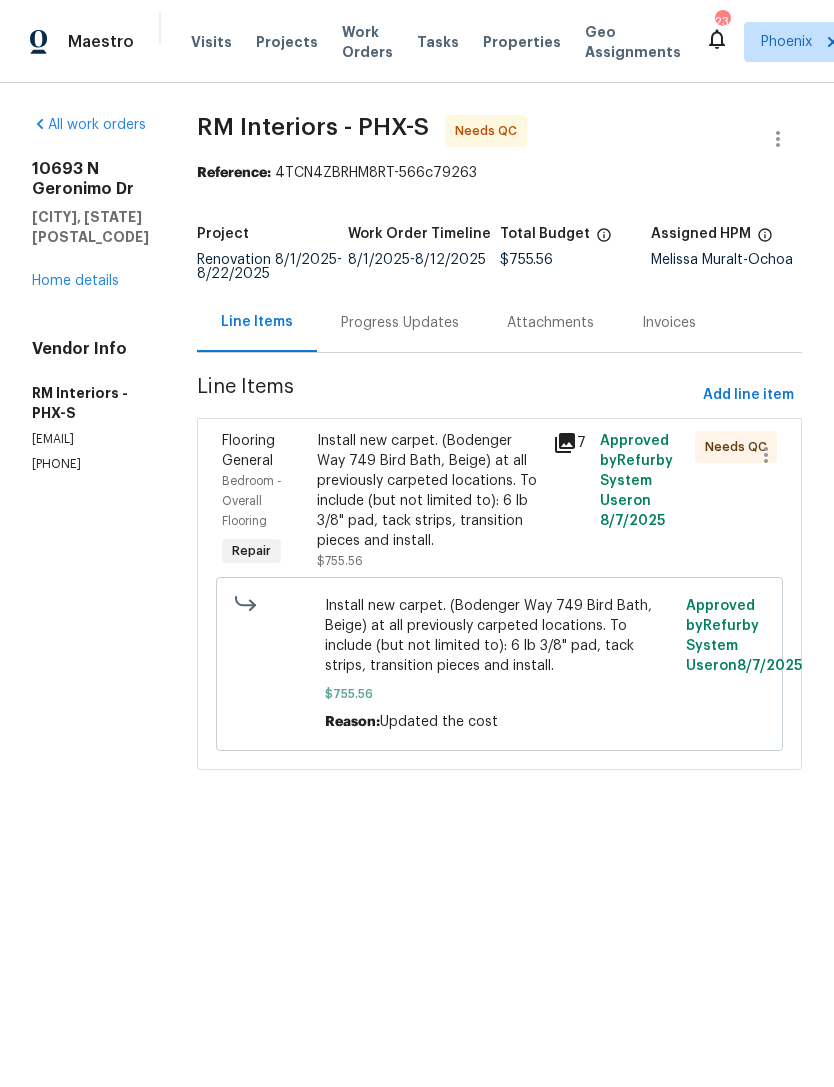 click on "Bedroom - Overall Flooring" at bounding box center [263, 501] 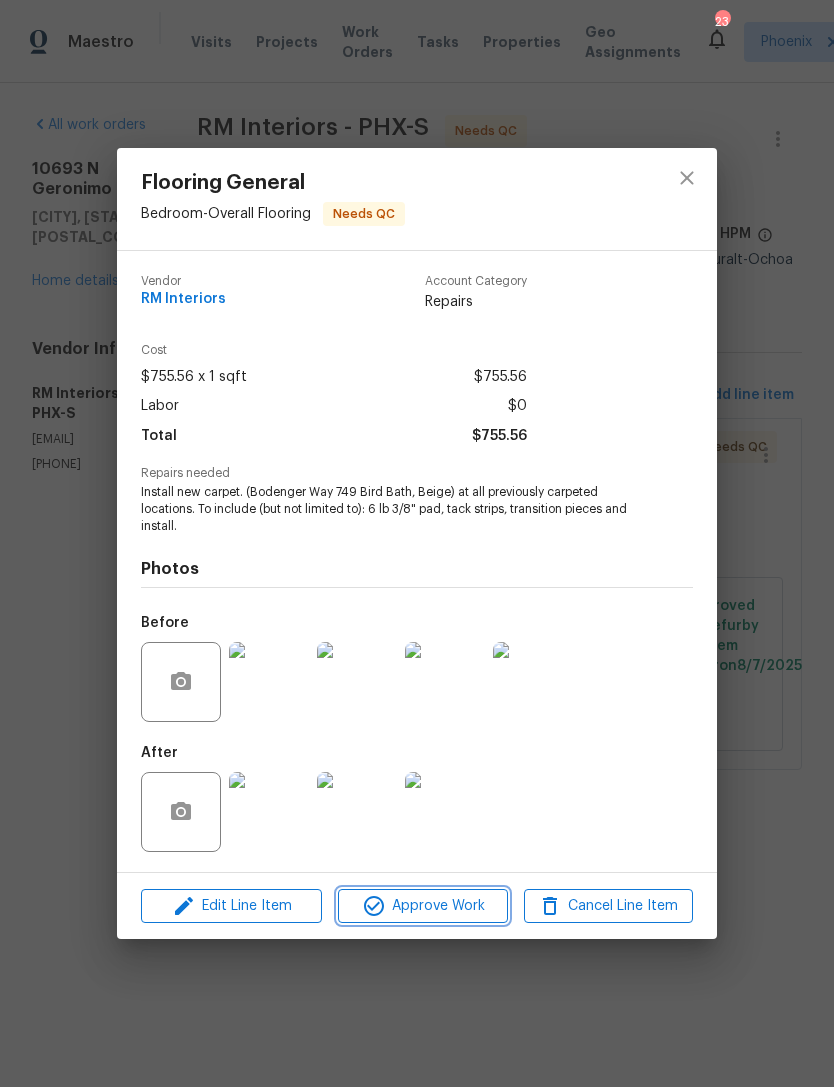click on "Approve Work" at bounding box center (422, 906) 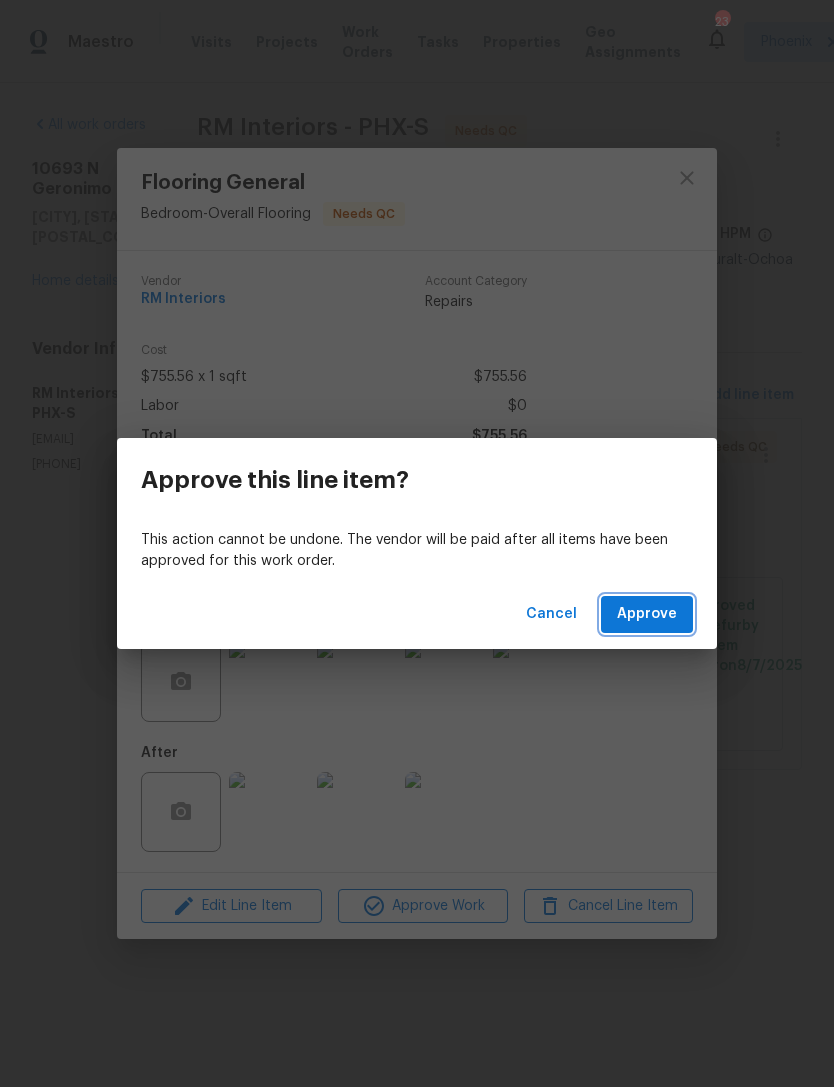 click on "Approve" at bounding box center [647, 614] 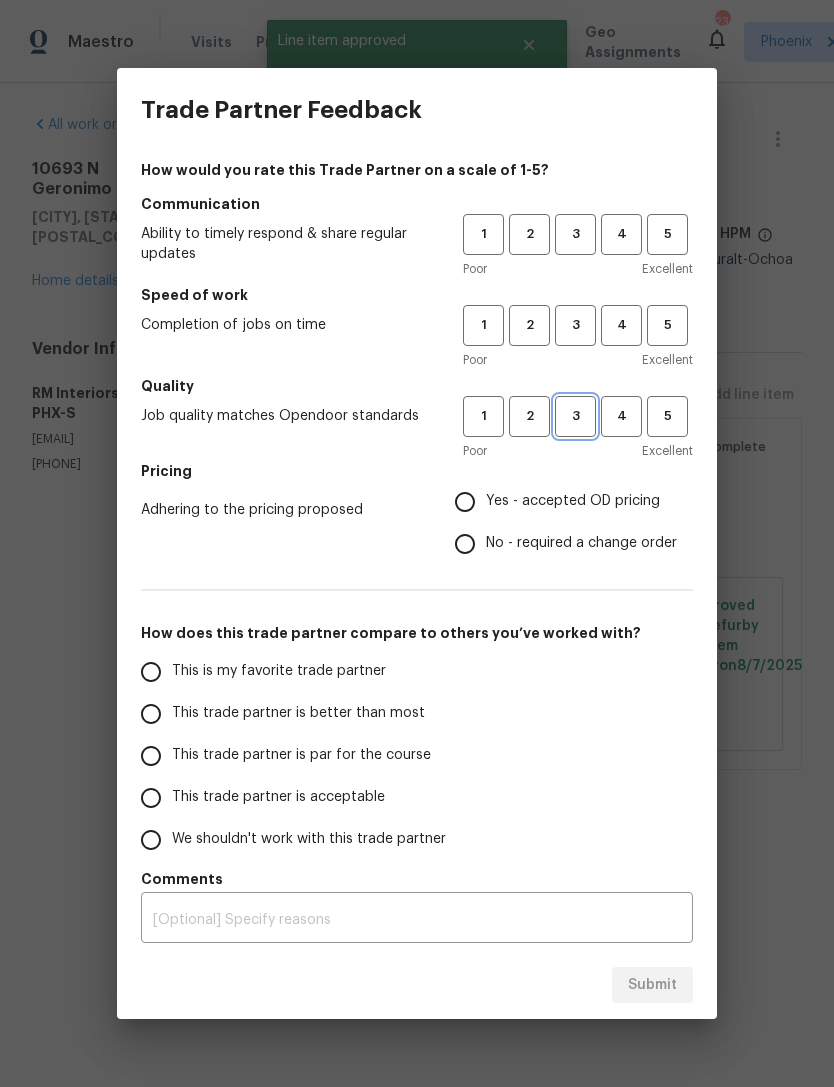 click on "3" at bounding box center [575, 416] 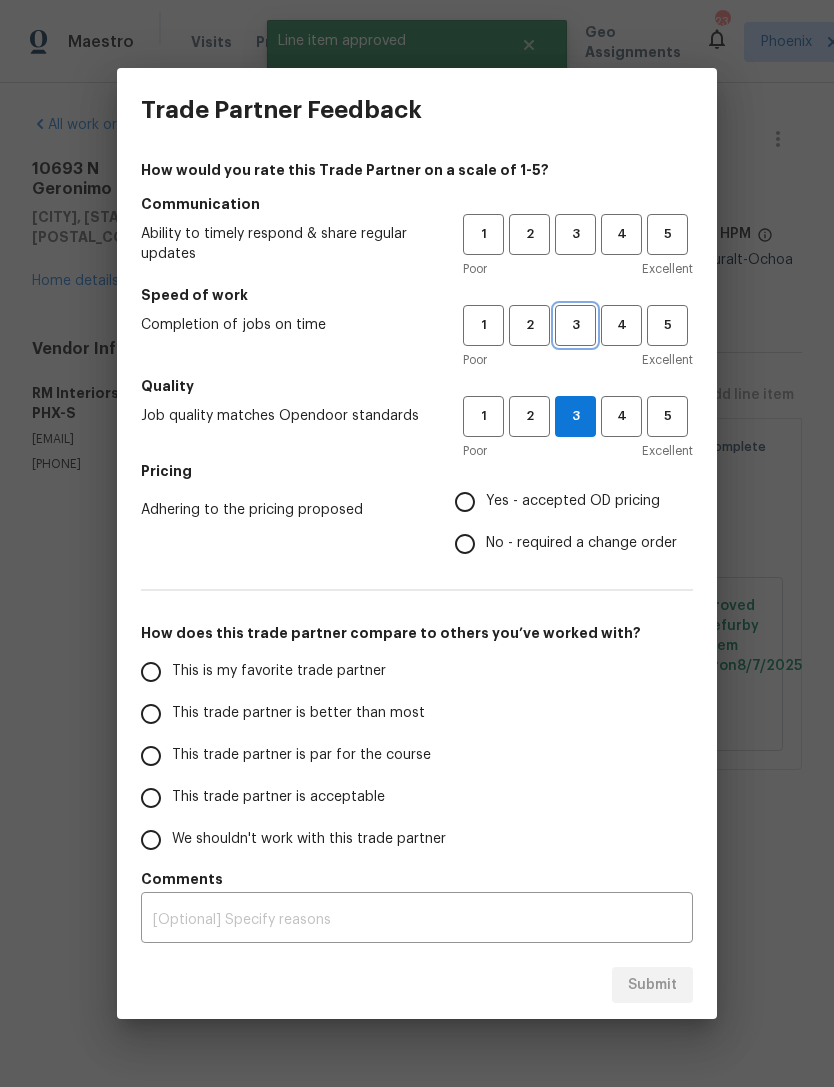 click on "3" at bounding box center (575, 325) 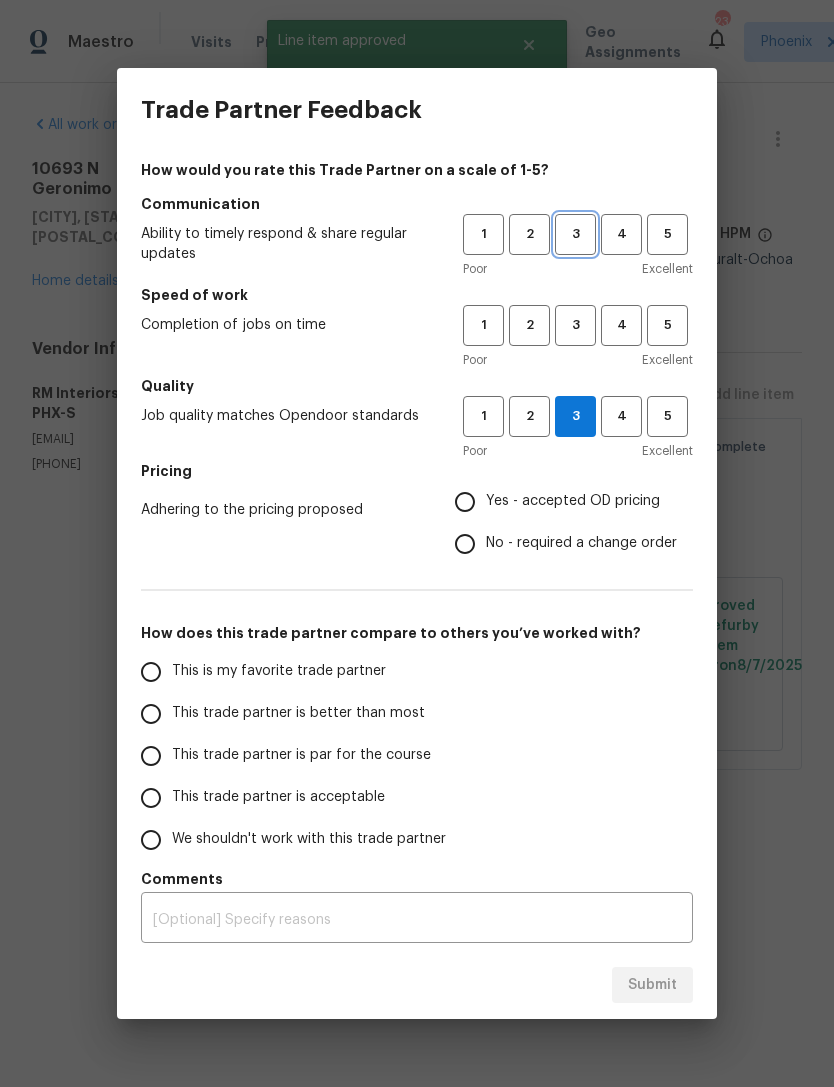 click on "3" at bounding box center [575, 234] 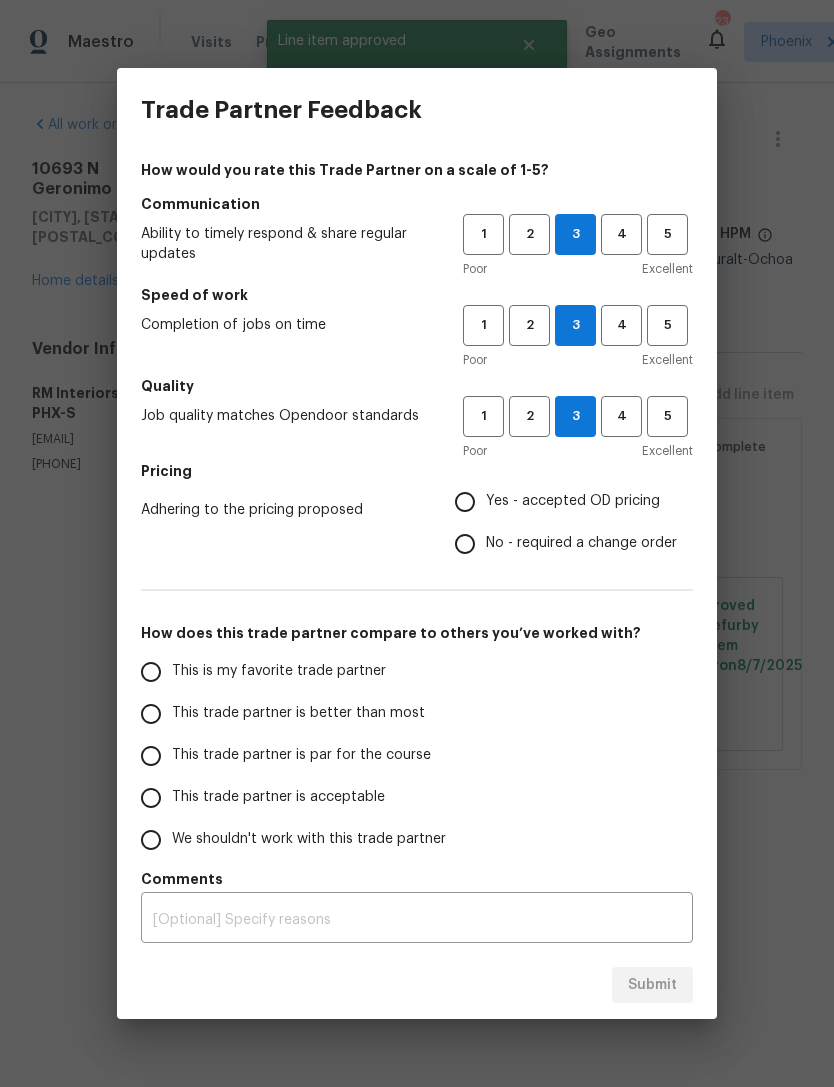 click on "Yes - accepted OD pricing" at bounding box center [465, 502] 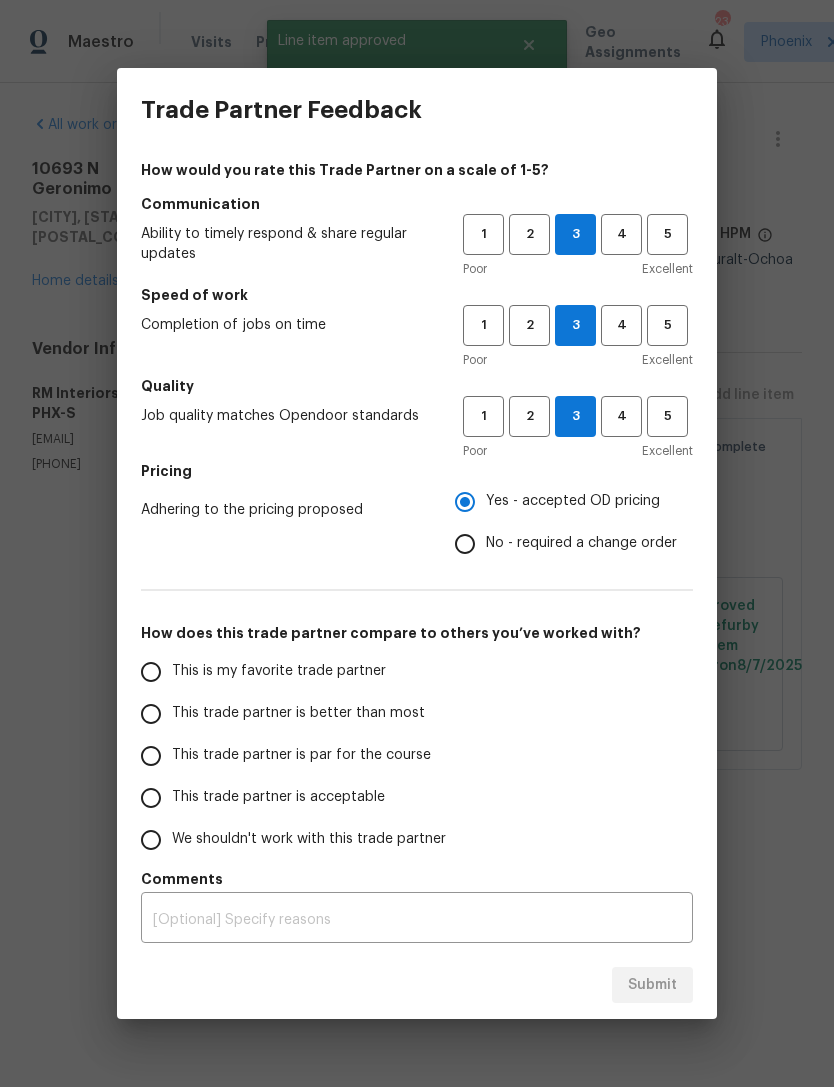 click on "This is my favorite trade partner" at bounding box center [151, 672] 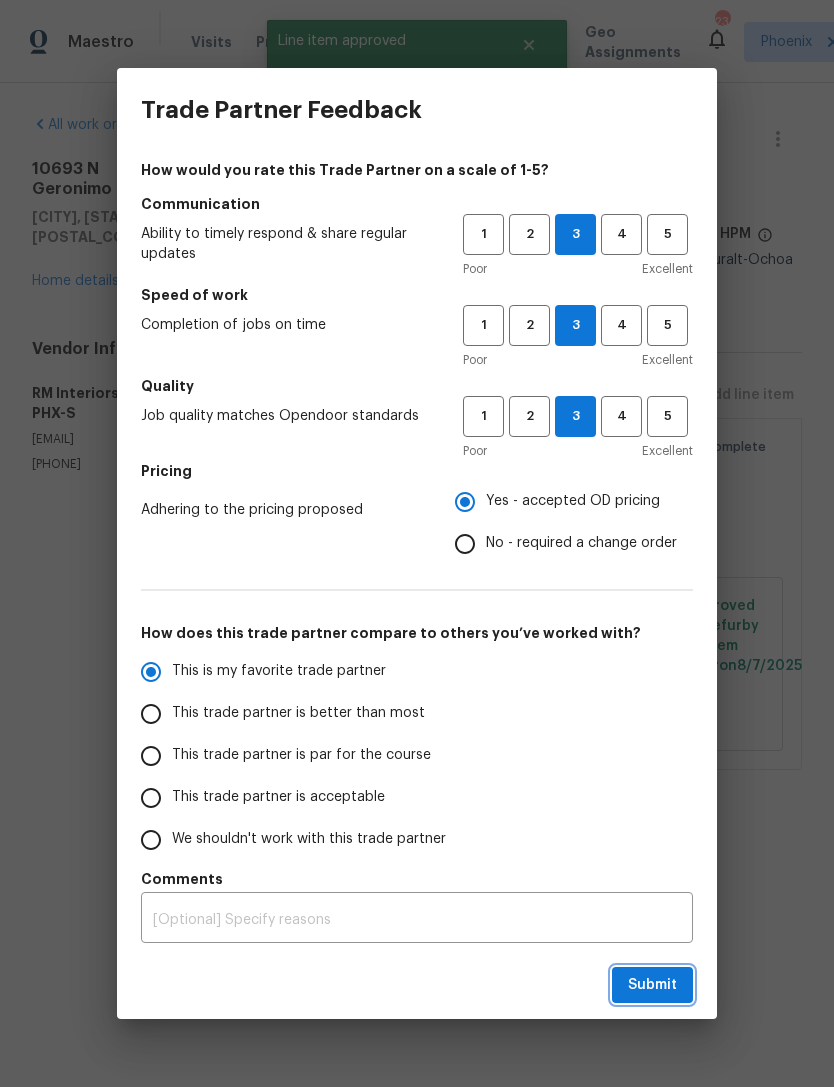click on "Submit" at bounding box center [652, 985] 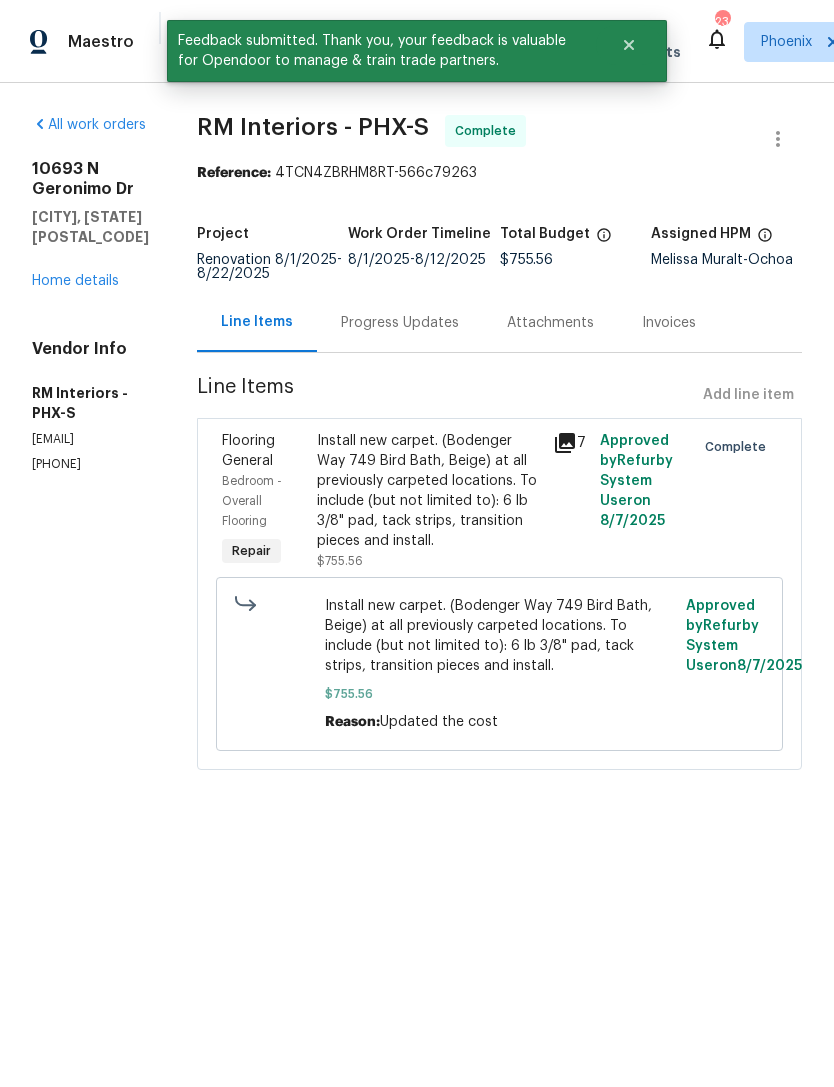 click on "Home details" at bounding box center [75, 281] 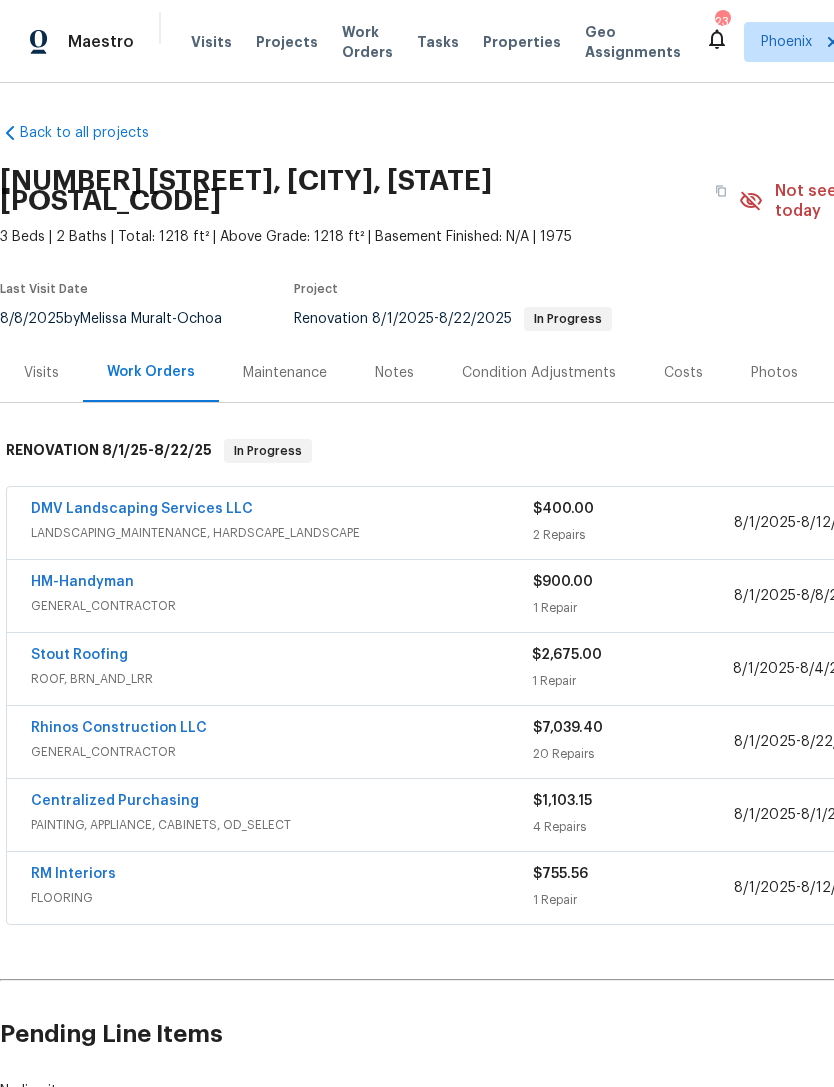 scroll, scrollTop: 0, scrollLeft: 0, axis: both 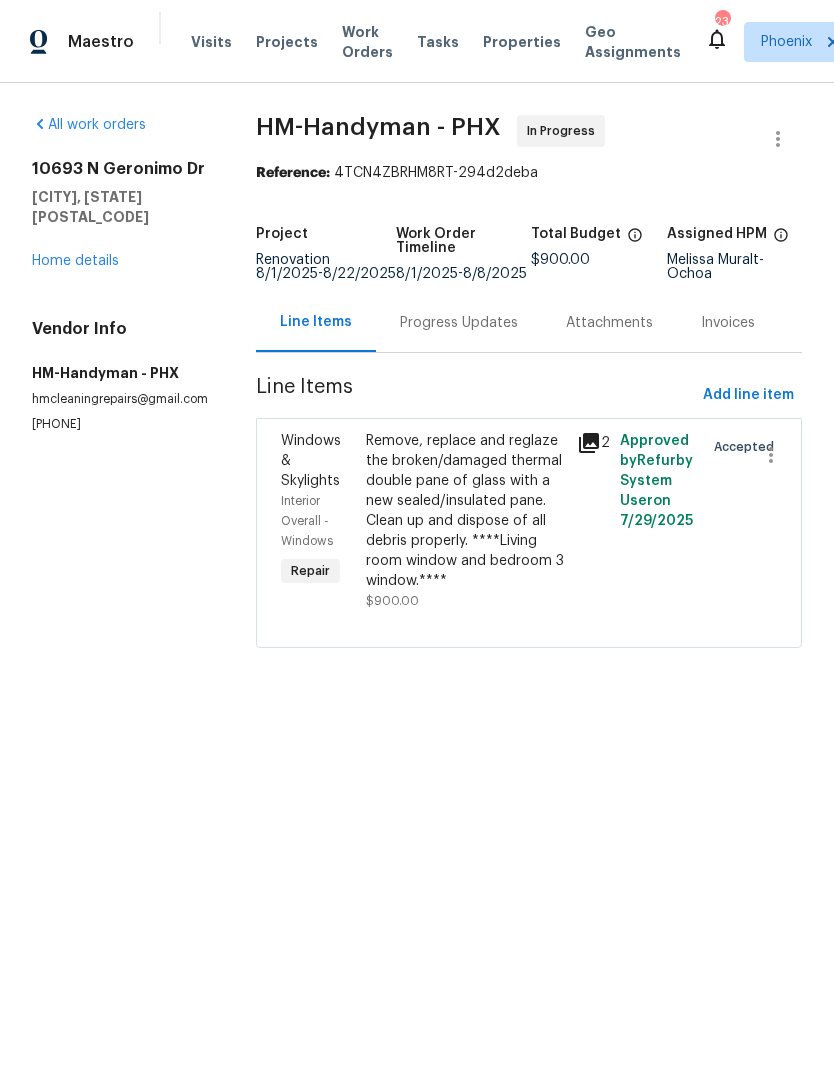 click on "Progress Updates" at bounding box center [459, 322] 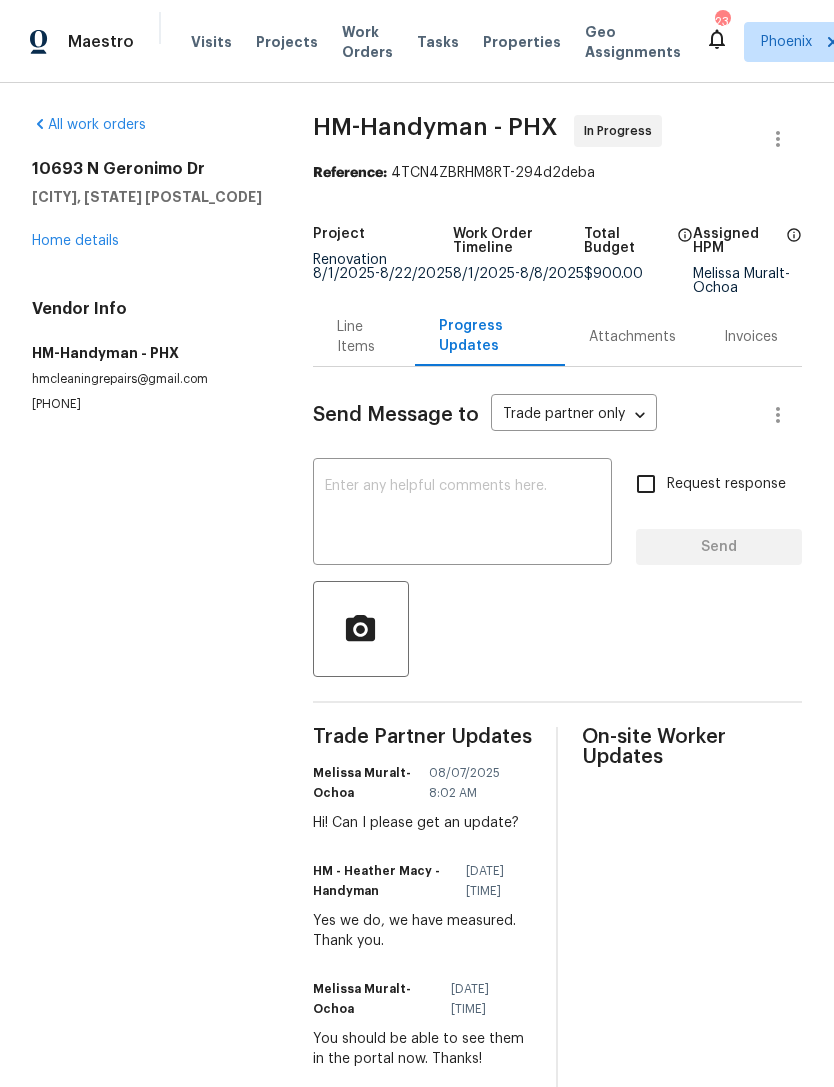 click at bounding box center [462, 514] 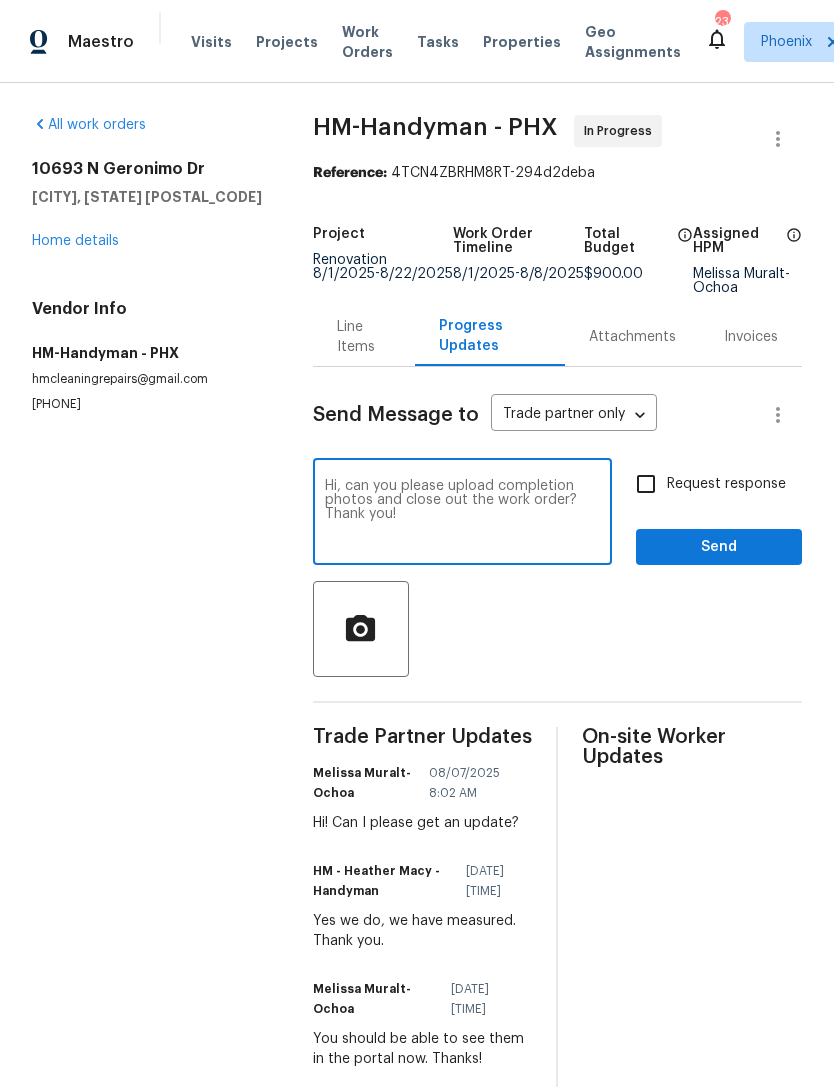 type on "Hi, can you please upload completion photos and close out the work order? Thank you!" 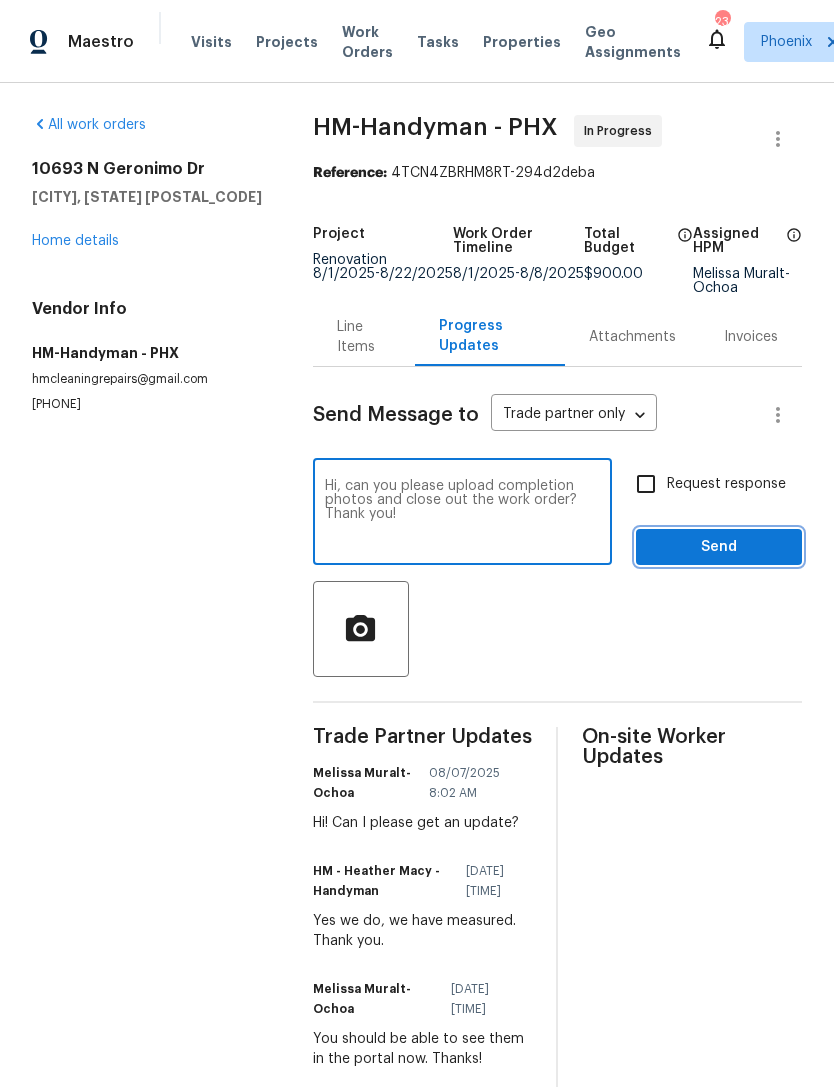 click on "Send" at bounding box center [719, 547] 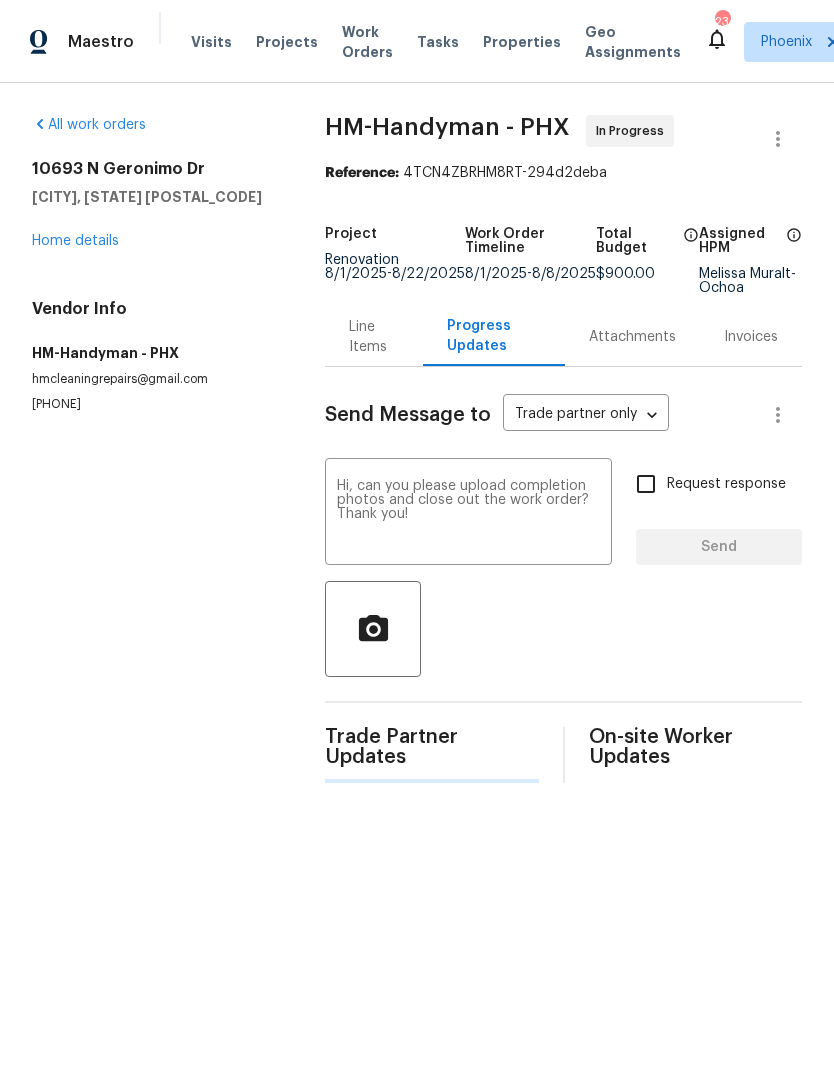 type 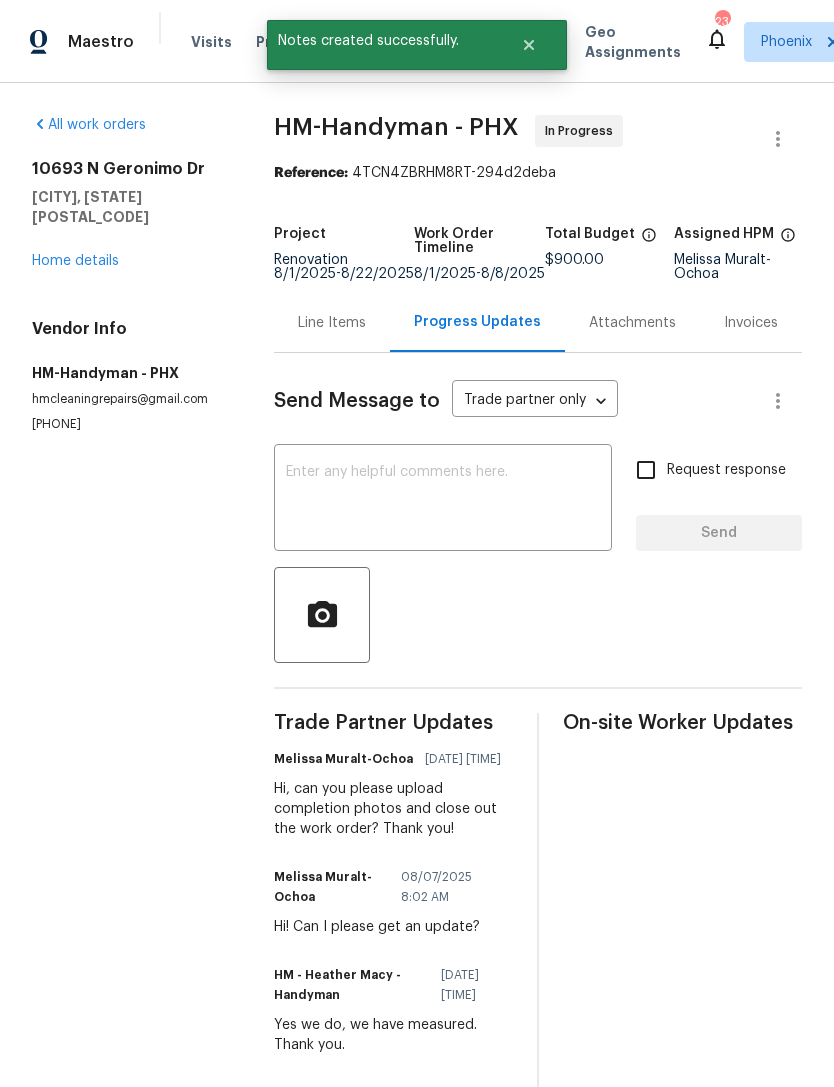 click on "Home details" at bounding box center [75, 261] 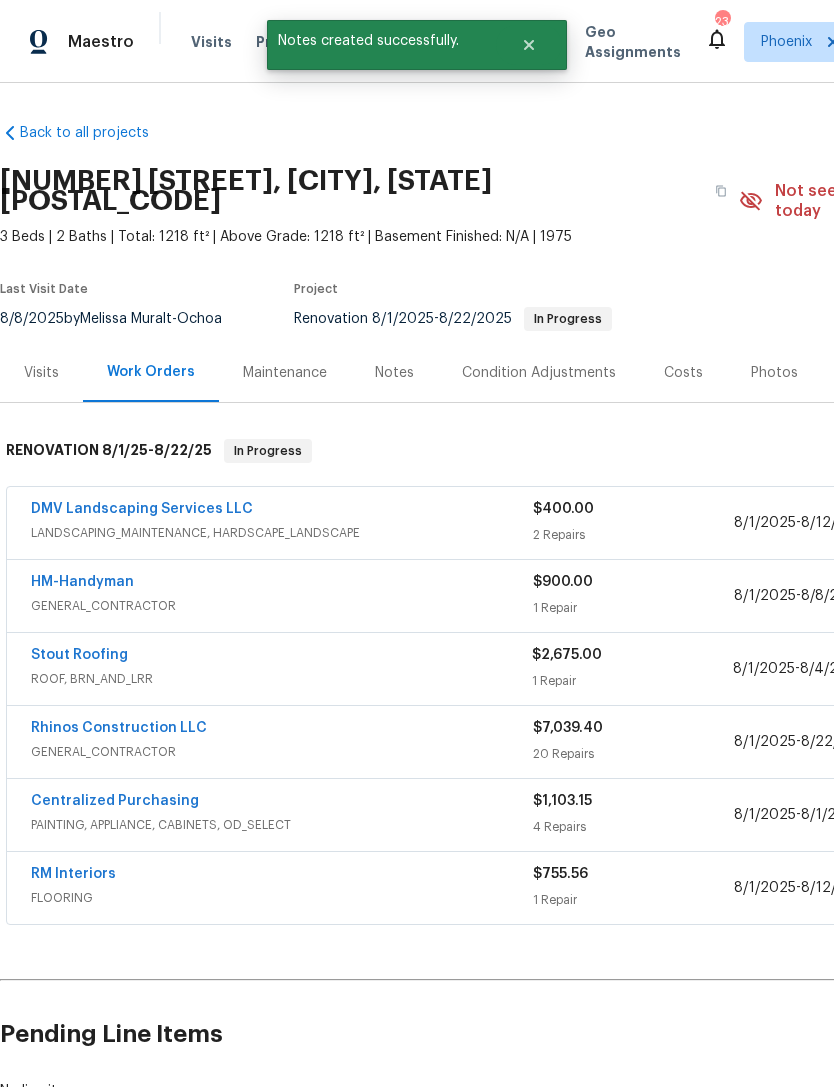 click on "Notes" at bounding box center [394, 373] 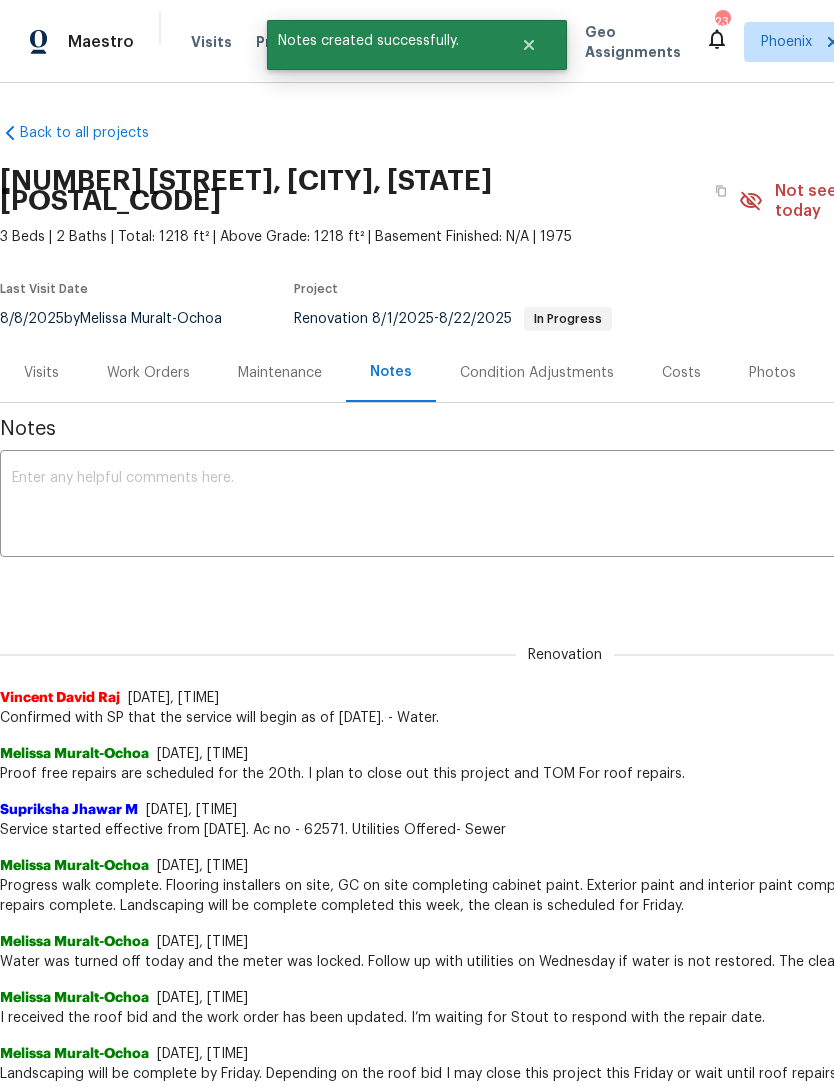 click at bounding box center [565, 506] 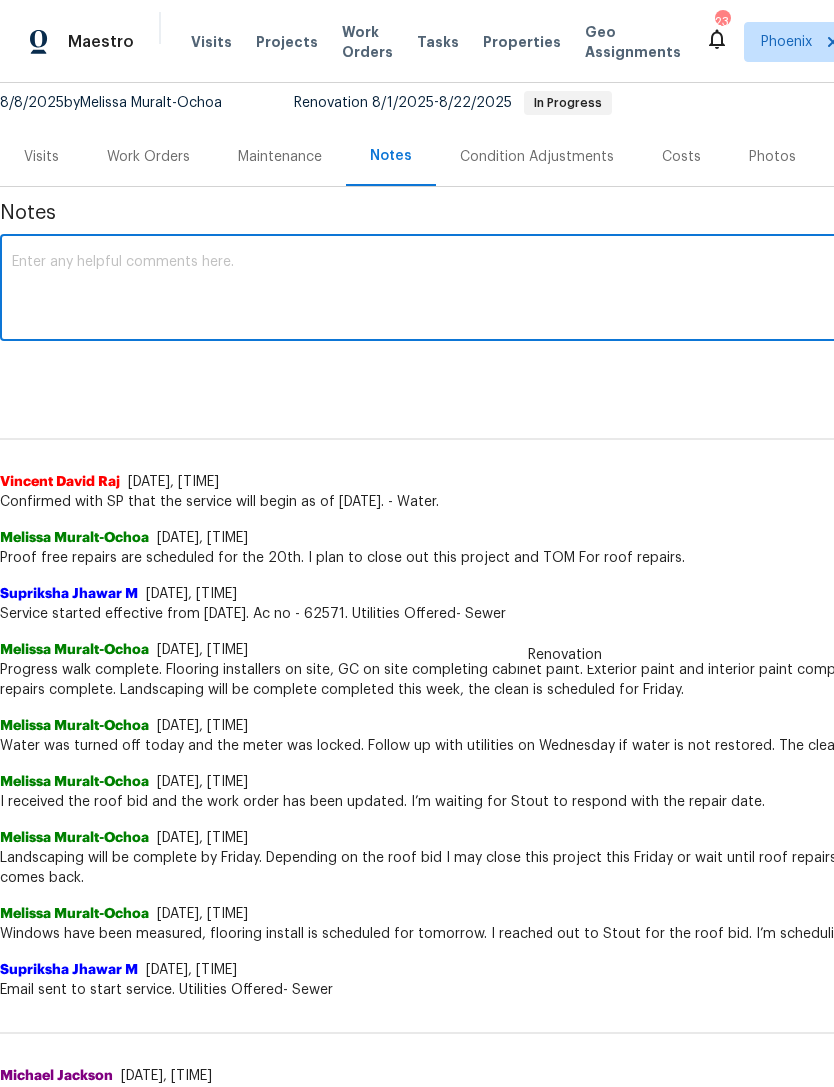 scroll, scrollTop: 216, scrollLeft: 0, axis: vertical 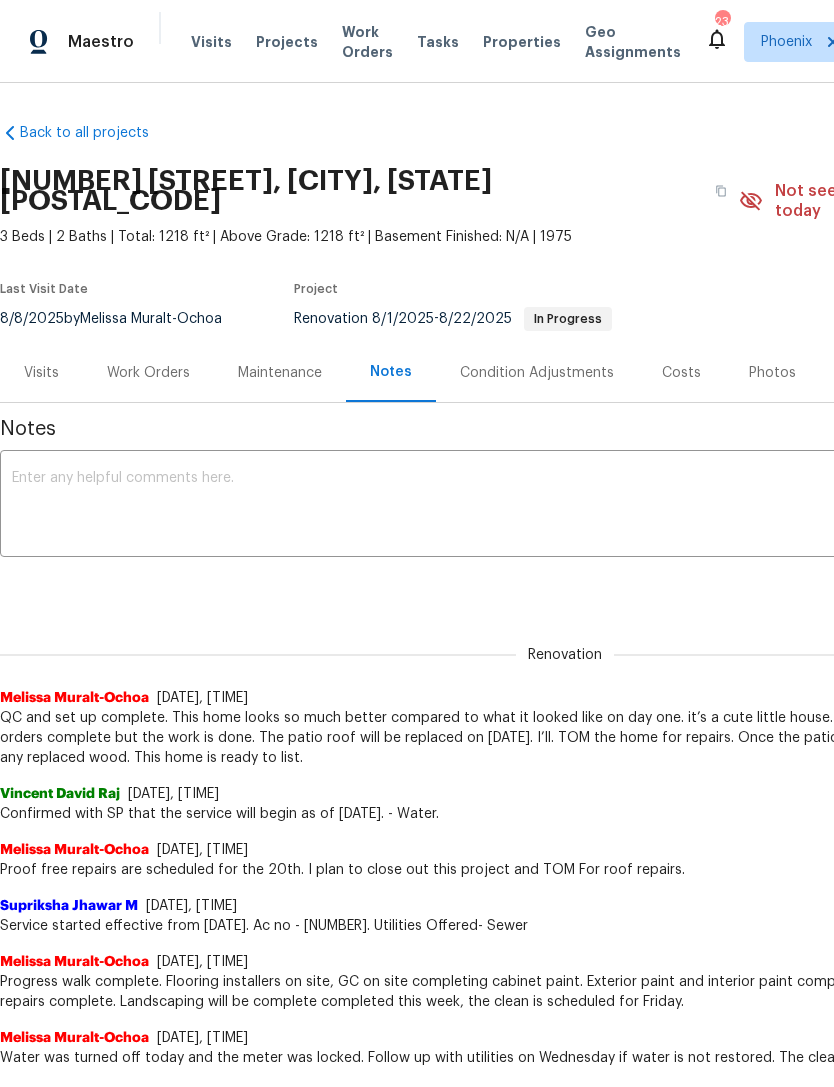 click on "Photos" at bounding box center (772, 373) 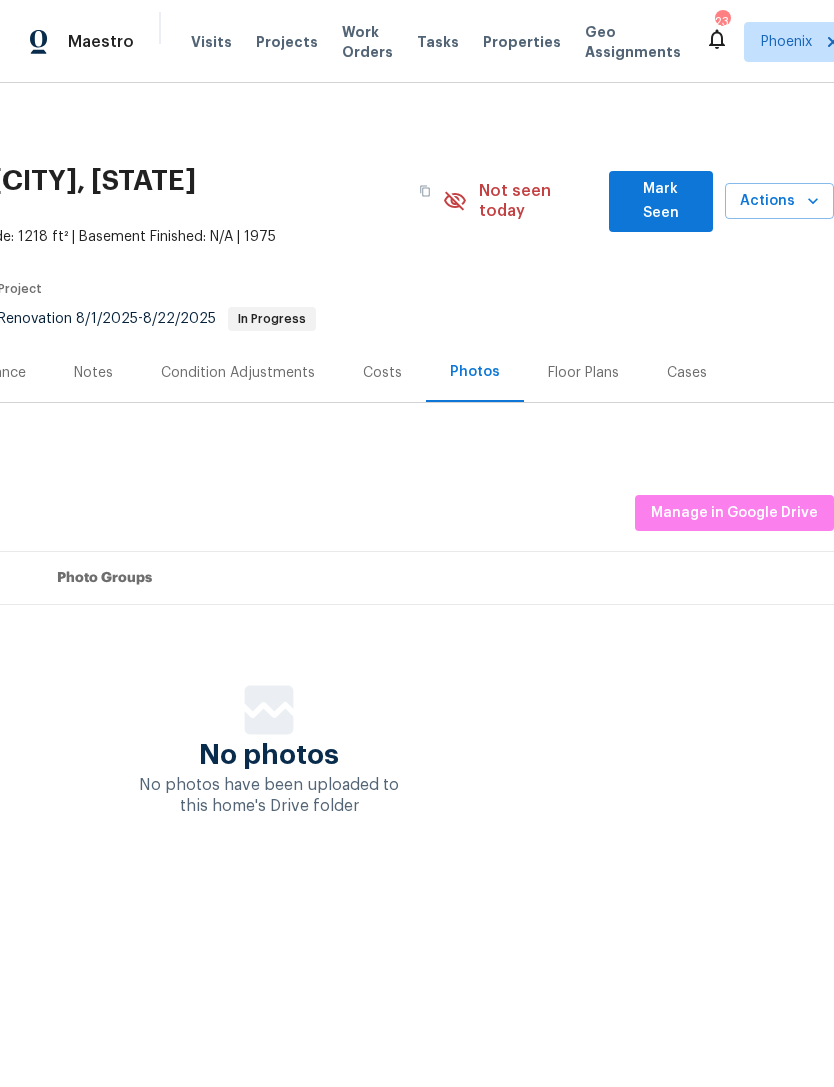 scroll, scrollTop: 0, scrollLeft: 296, axis: horizontal 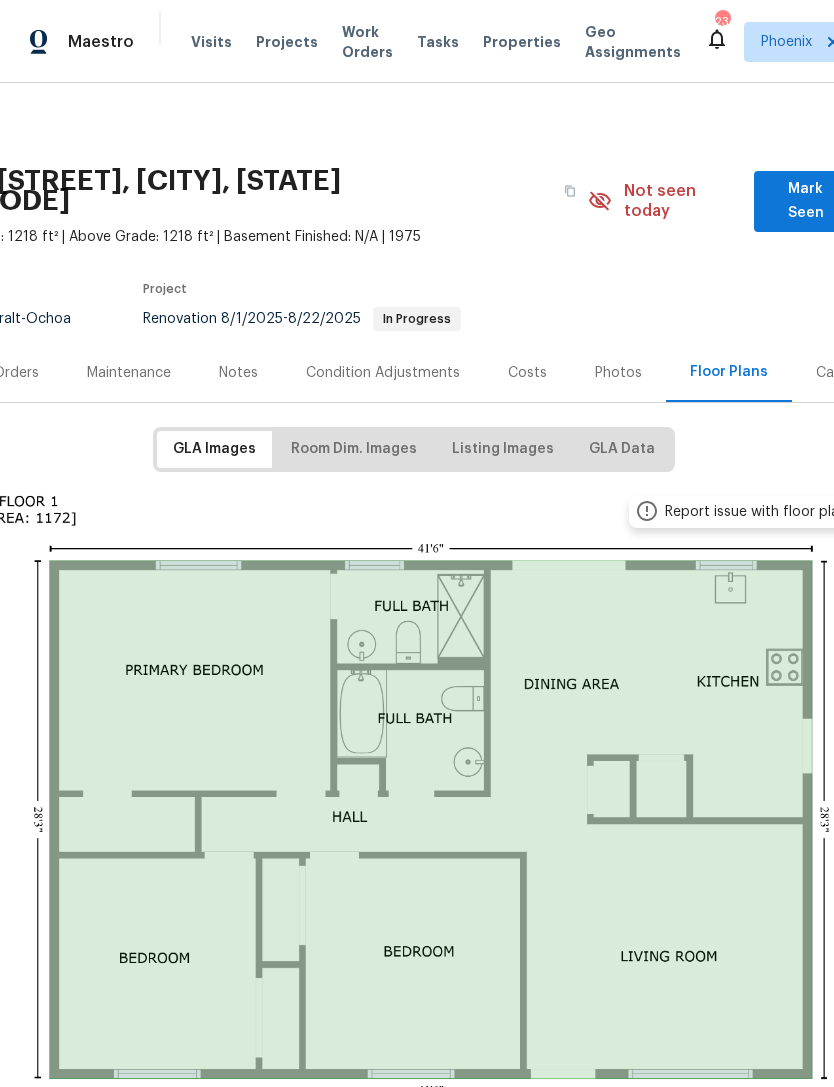 click on "Photos" at bounding box center [618, 373] 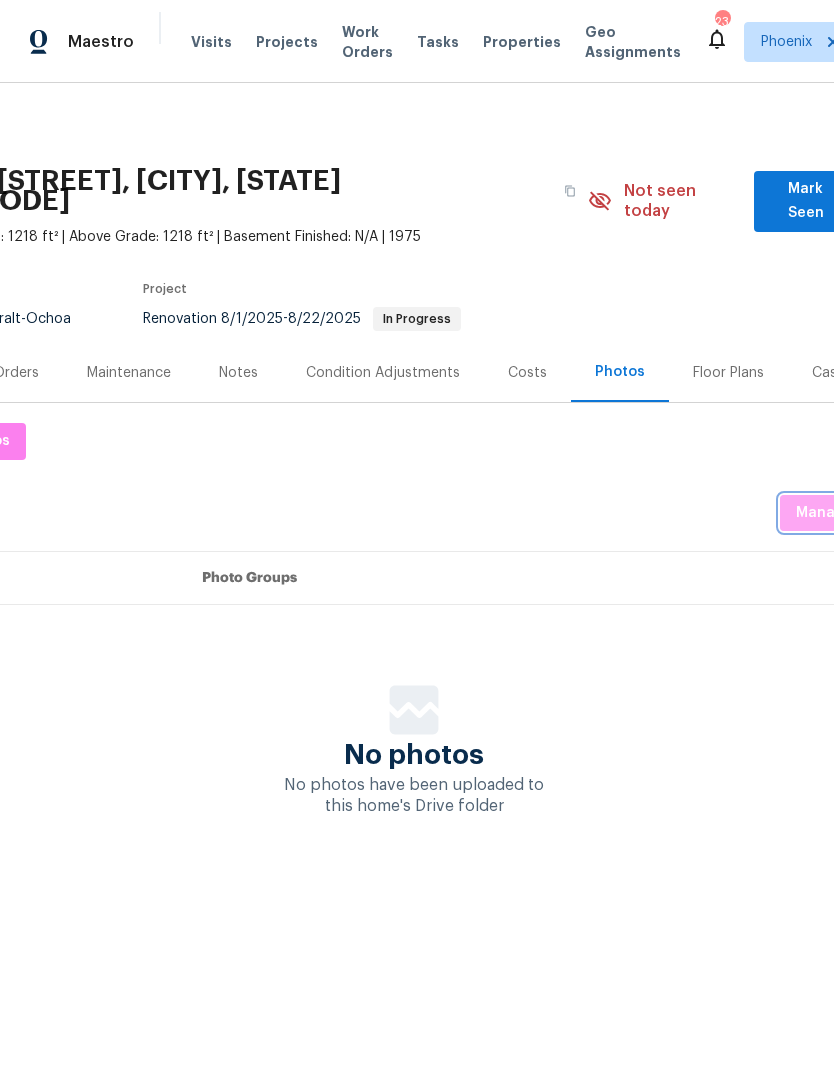 click on "Manage in Google Drive" at bounding box center (879, 513) 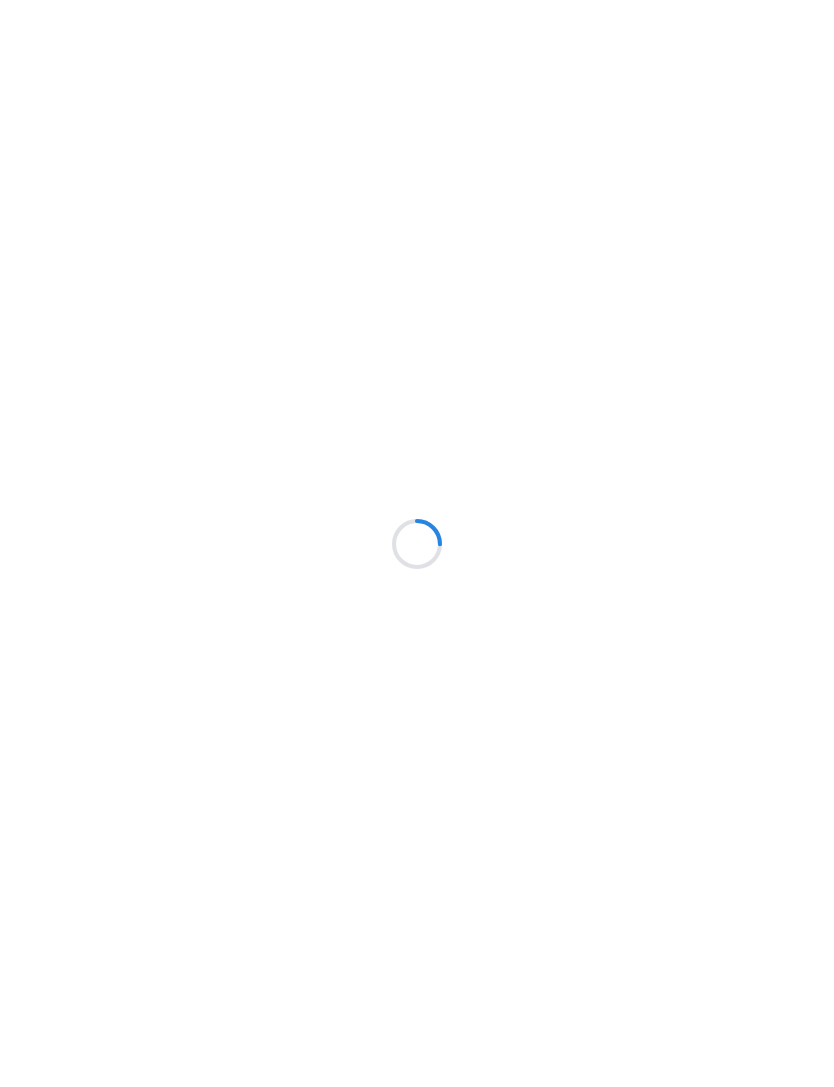 scroll, scrollTop: 0, scrollLeft: 0, axis: both 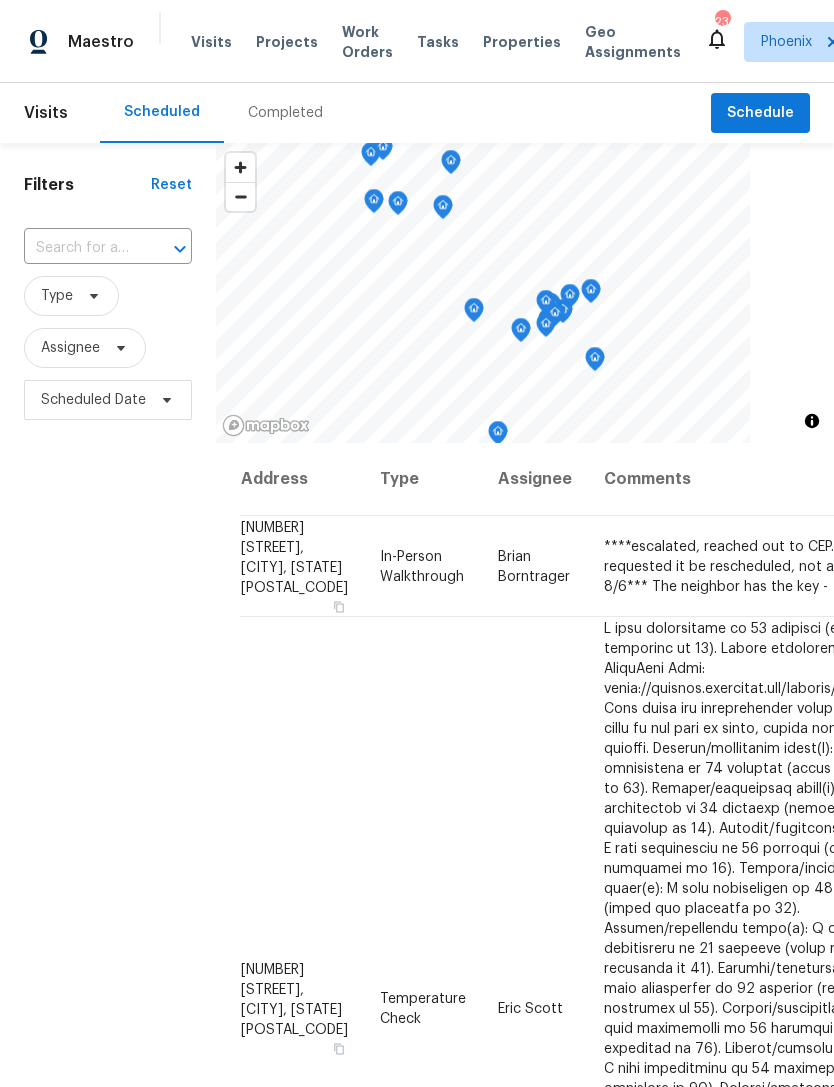 click at bounding box center [80, 248] 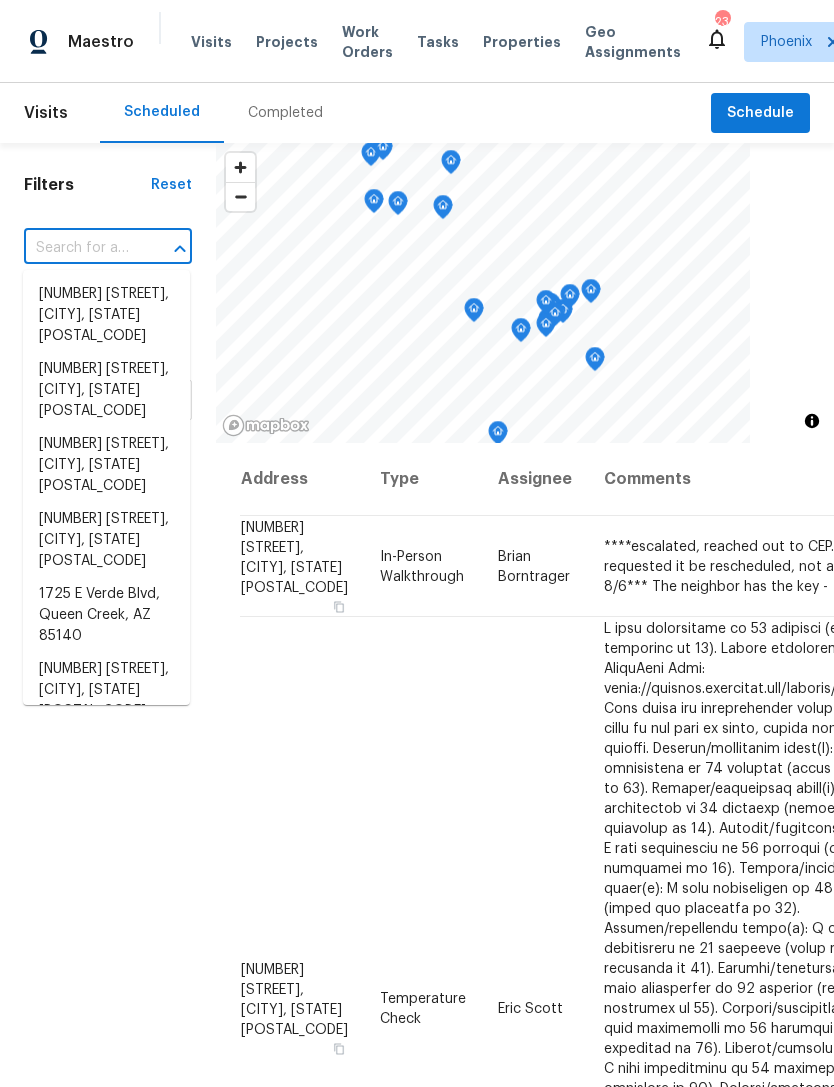 click at bounding box center [80, 248] 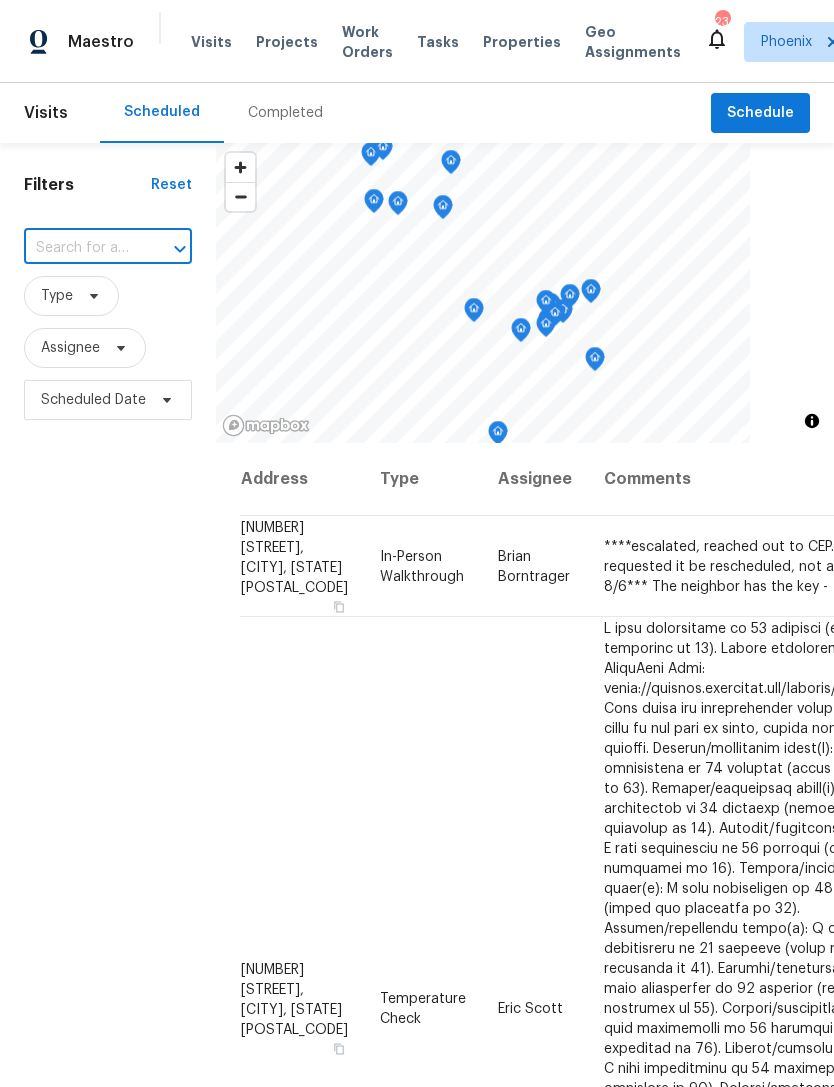 paste on "20033 N Herbert Ave, Maricopa, AZ 85138" 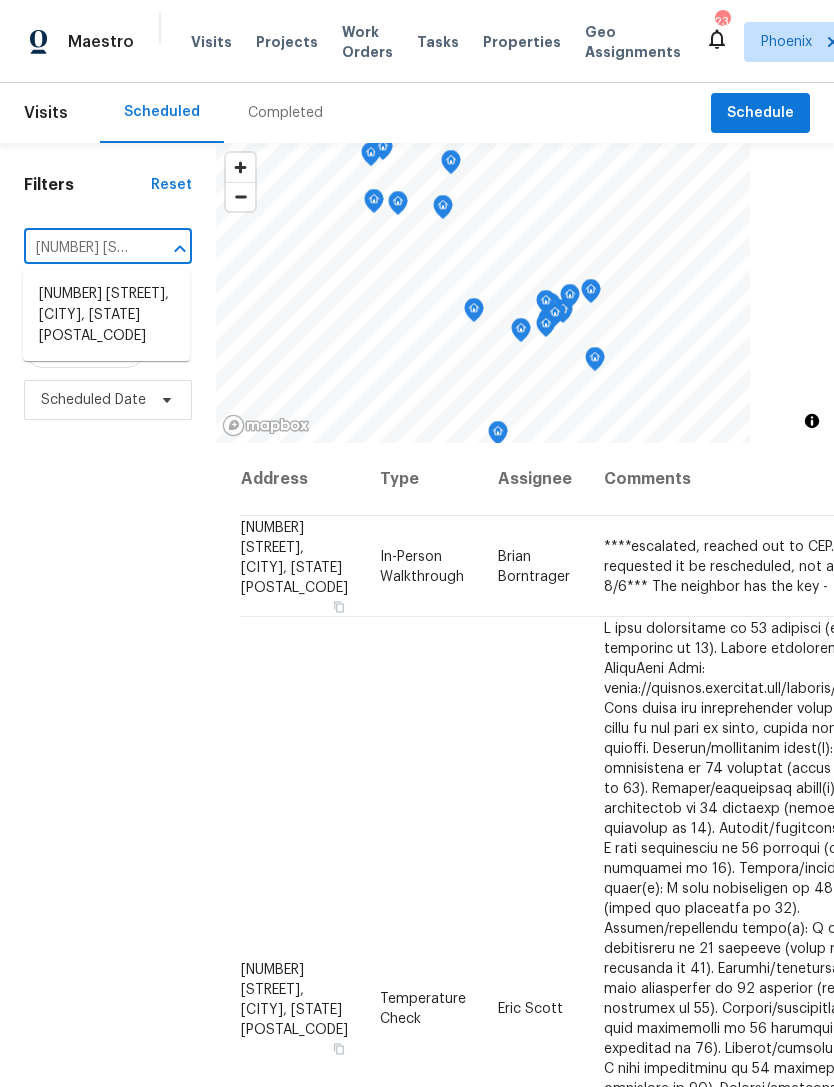 click on "20033 N Herbert Ave, Maricopa, AZ 85138" at bounding box center [106, 315] 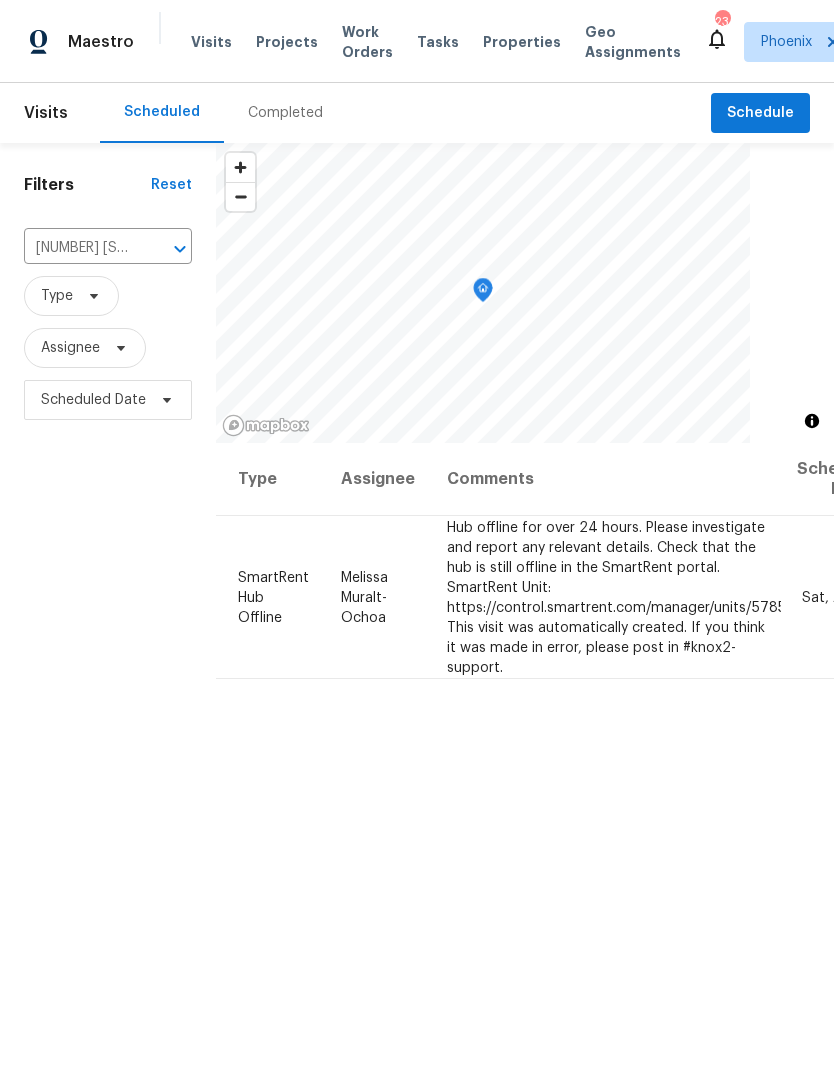 scroll, scrollTop: 0, scrollLeft: 141, axis: horizontal 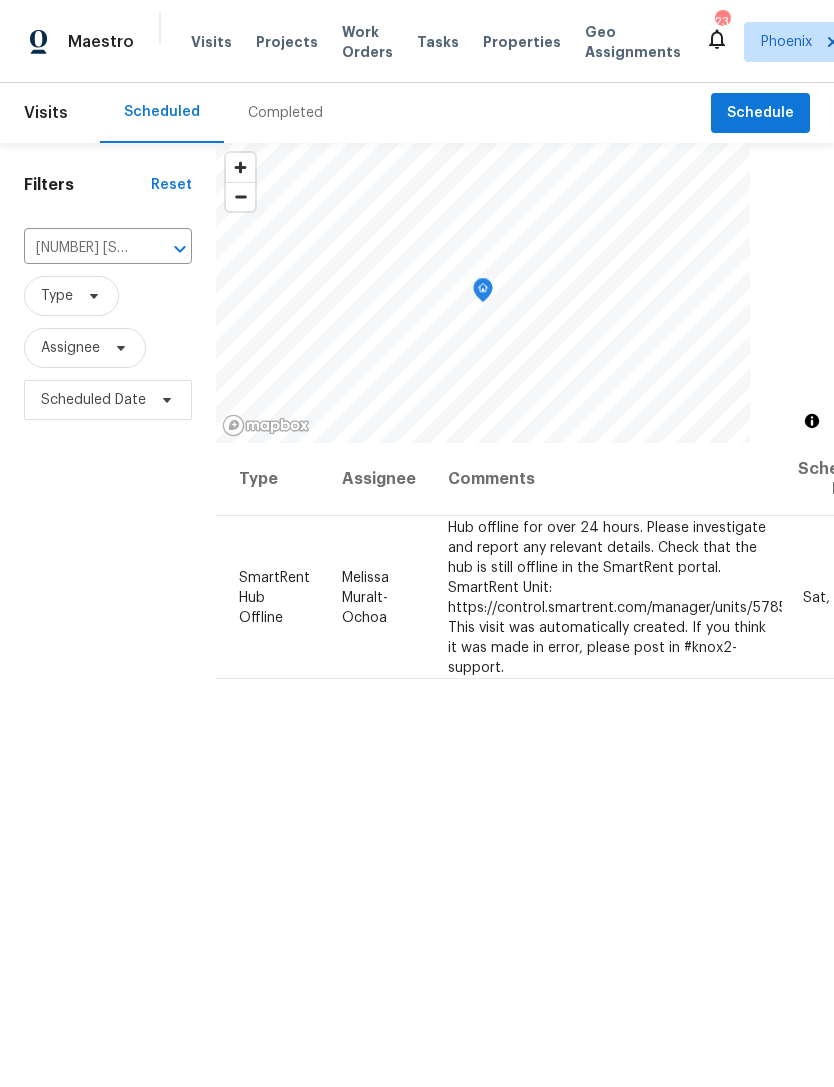 click 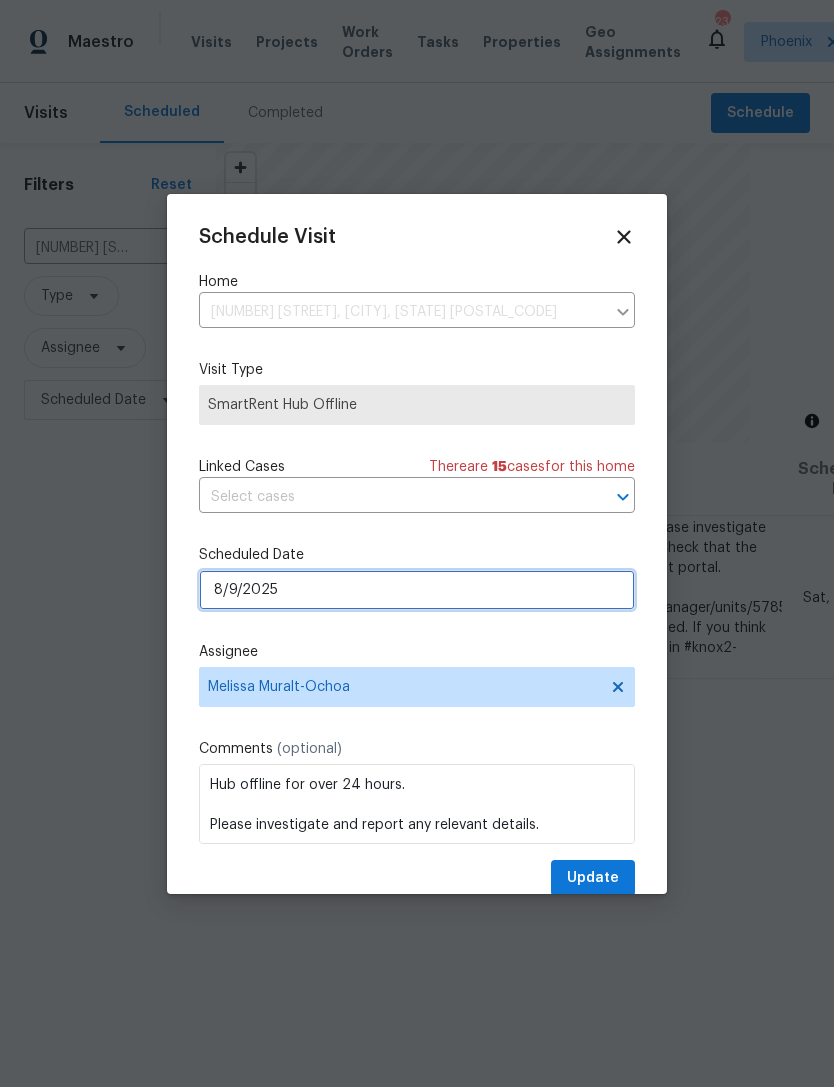 click on "8/9/2025" at bounding box center (417, 590) 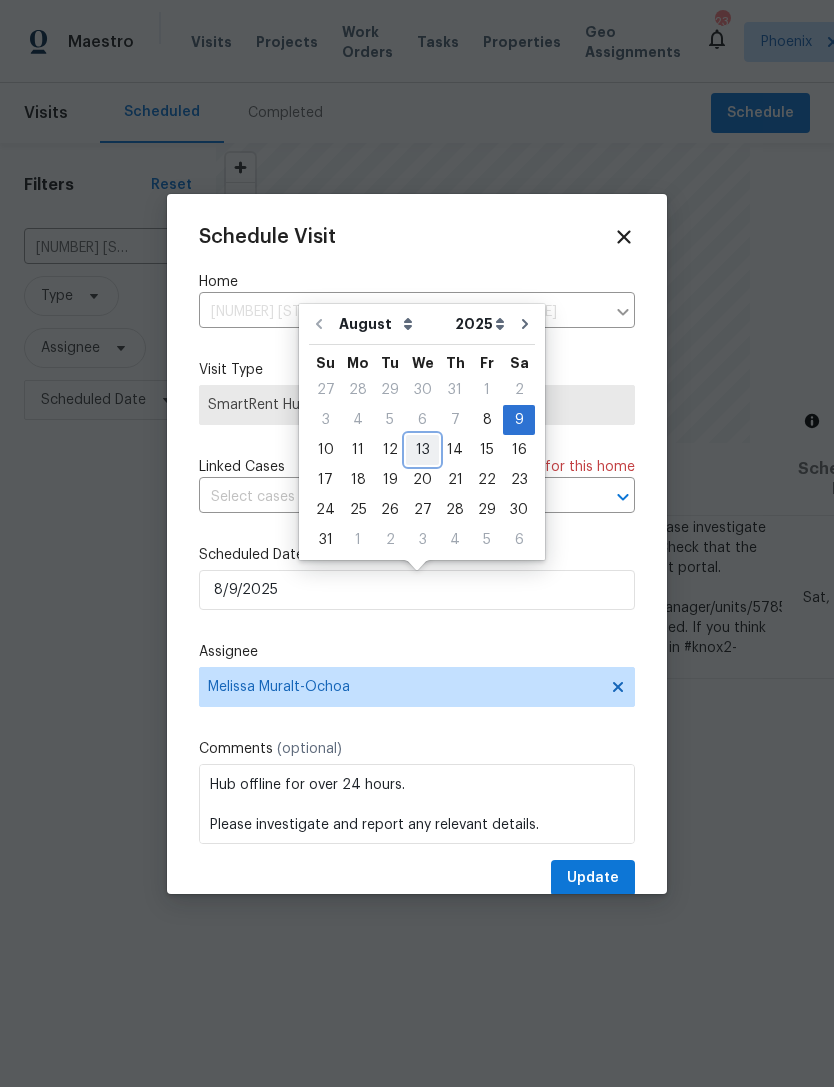 click on "13" at bounding box center [422, 450] 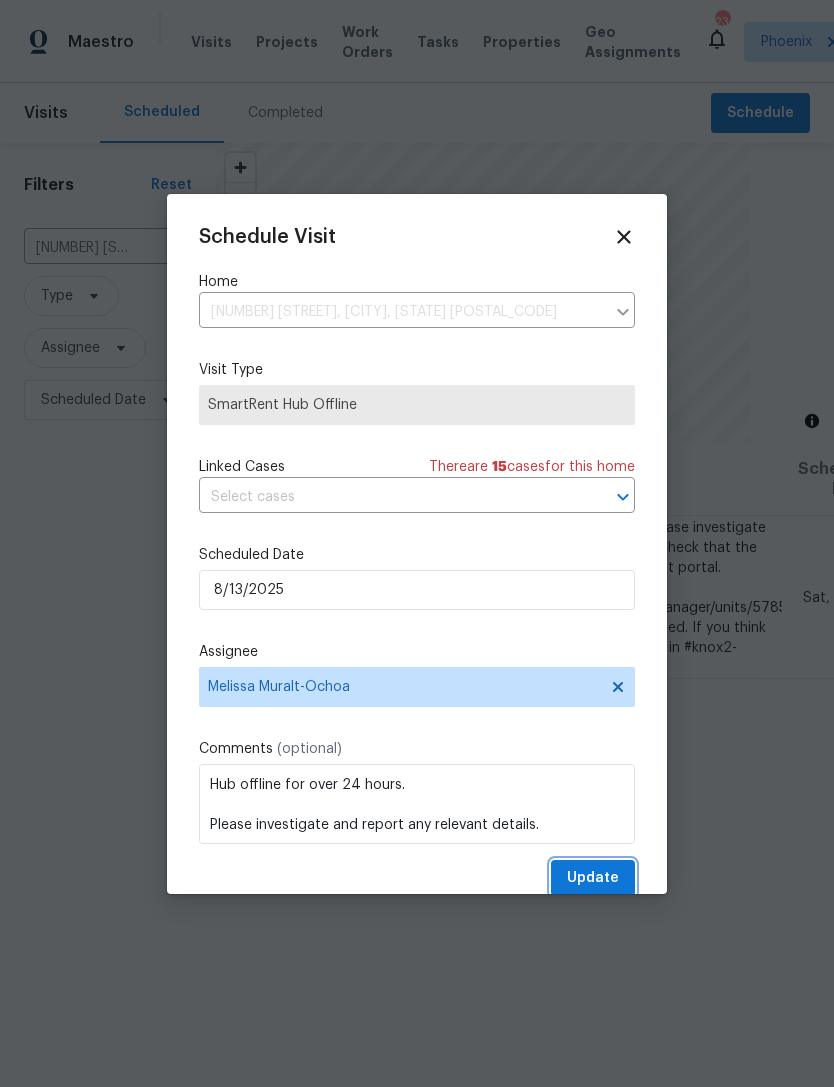 click on "Update" at bounding box center [593, 878] 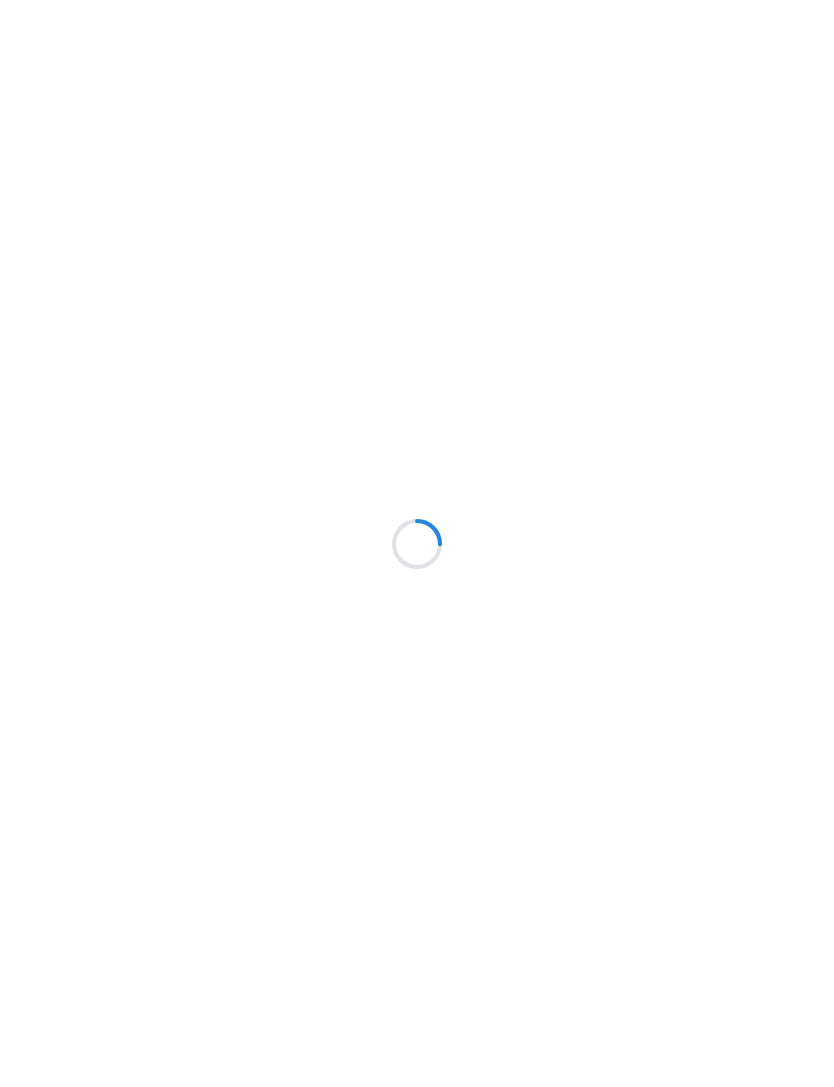 scroll, scrollTop: 0, scrollLeft: 0, axis: both 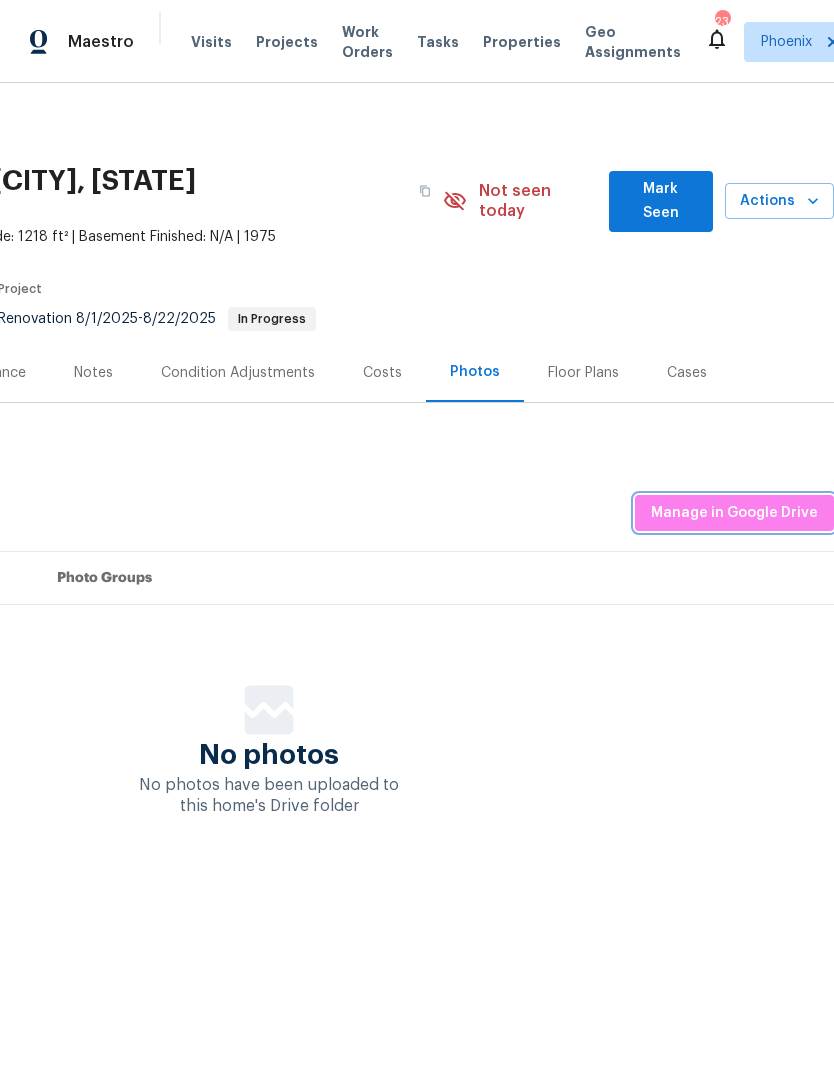 click on "Manage in Google Drive" at bounding box center (734, 513) 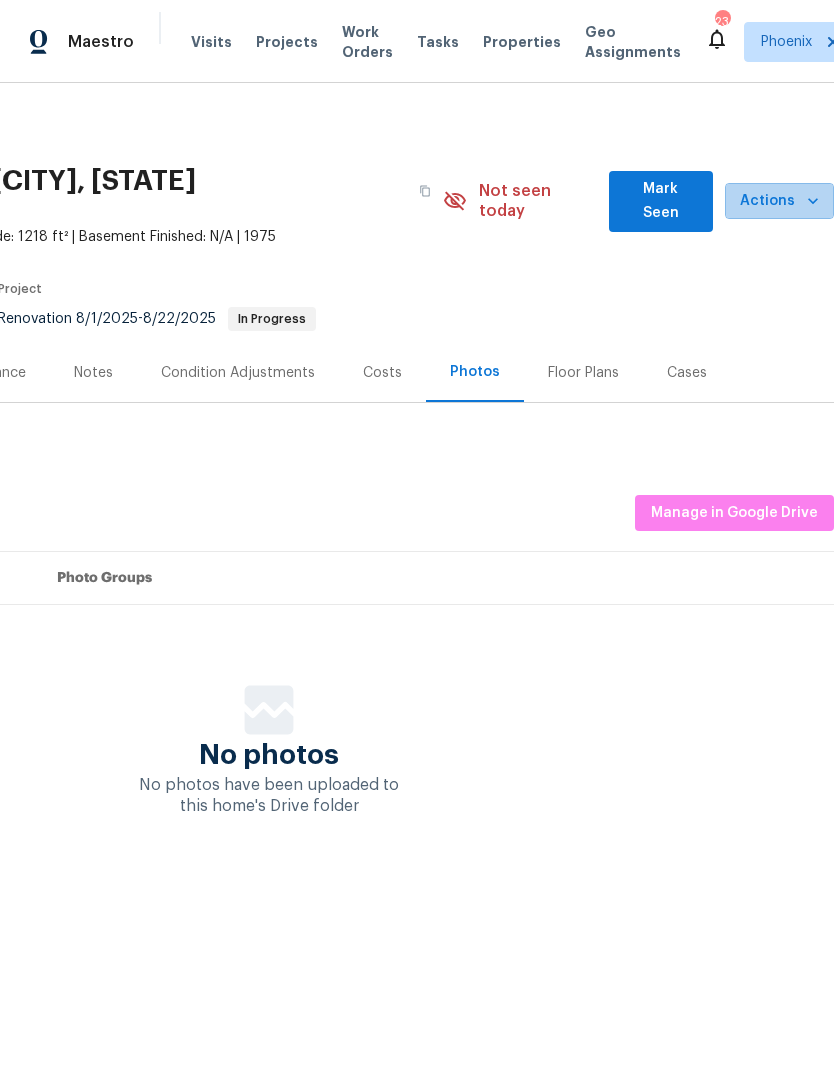 click 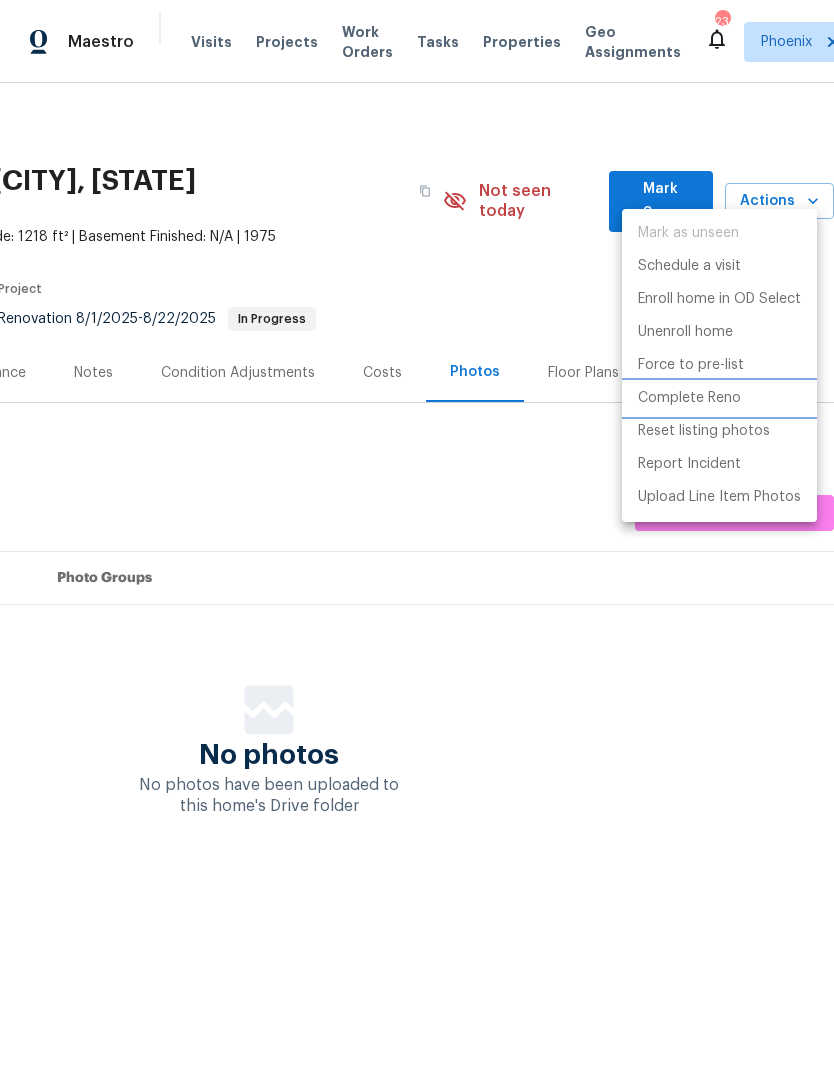 click on "Complete Reno" at bounding box center [719, 398] 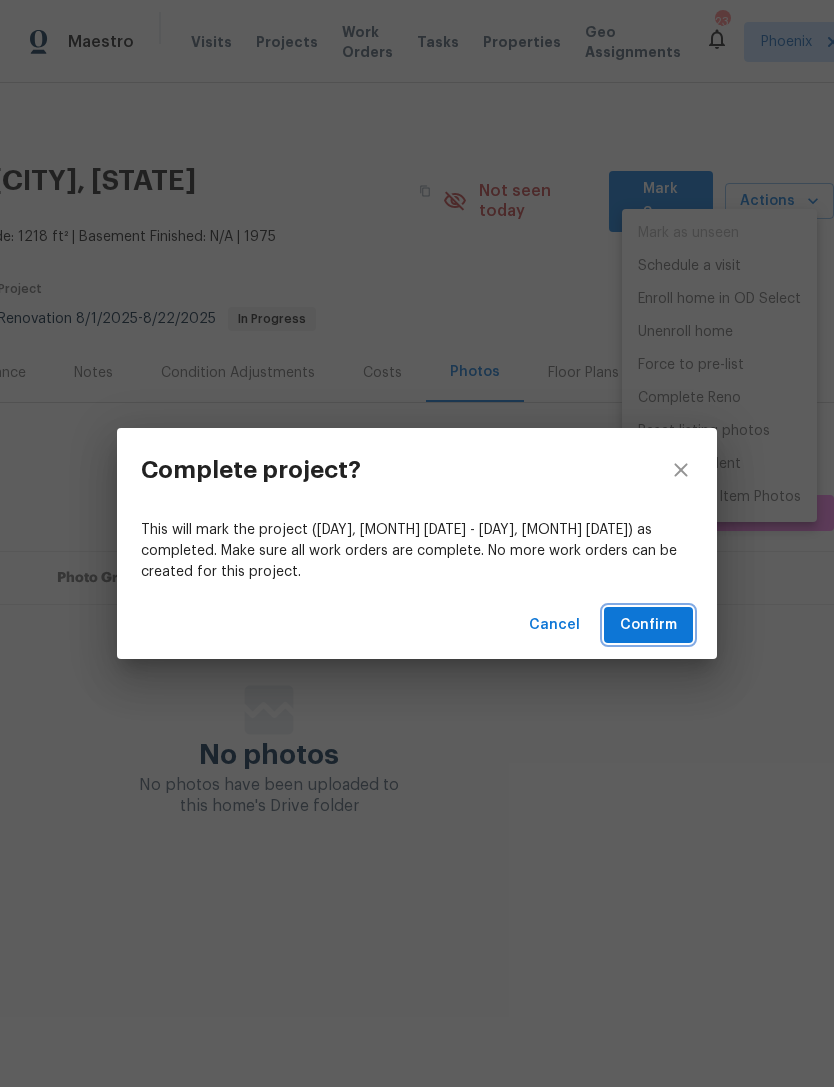 click on "Confirm" at bounding box center (648, 625) 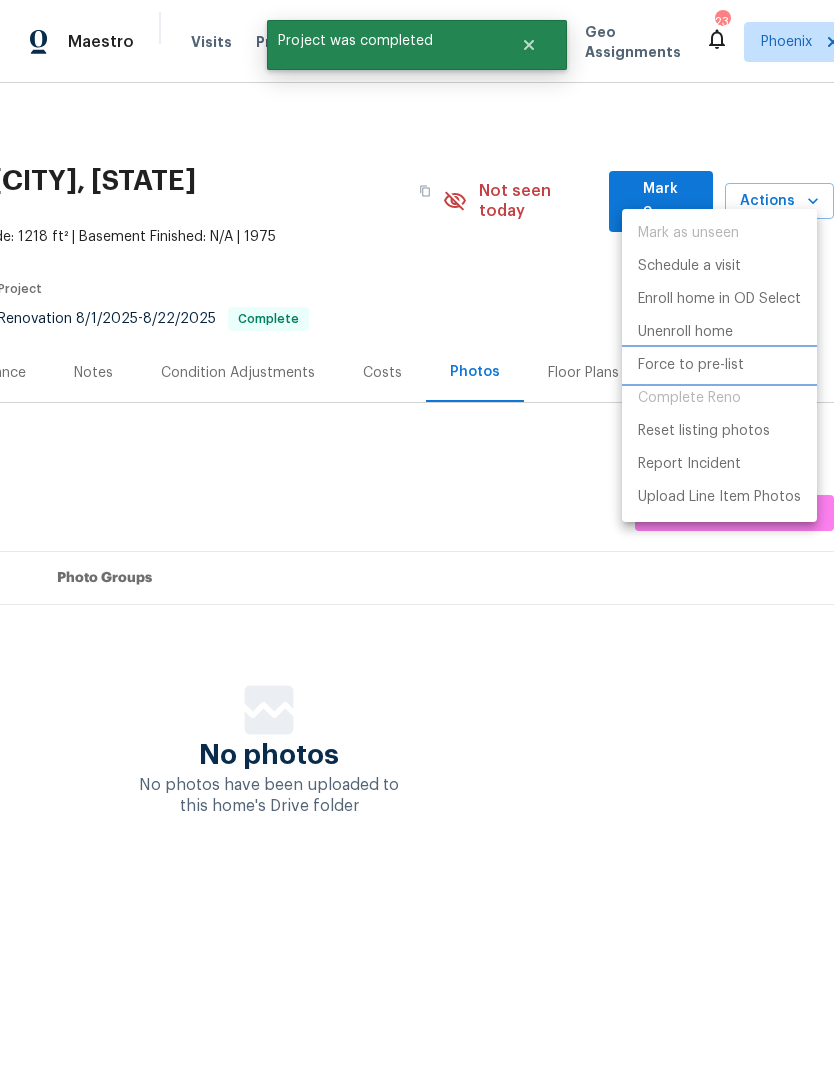click on "Force to pre-list" at bounding box center [691, 365] 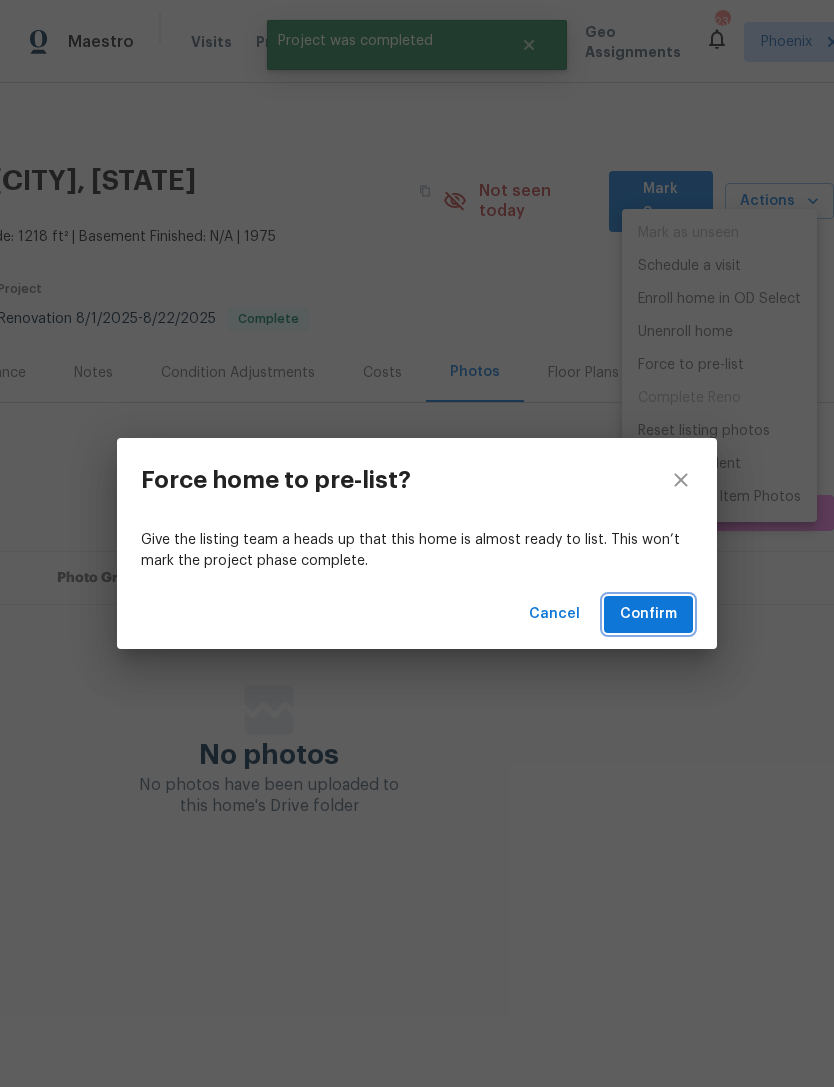 click on "Confirm" at bounding box center [648, 614] 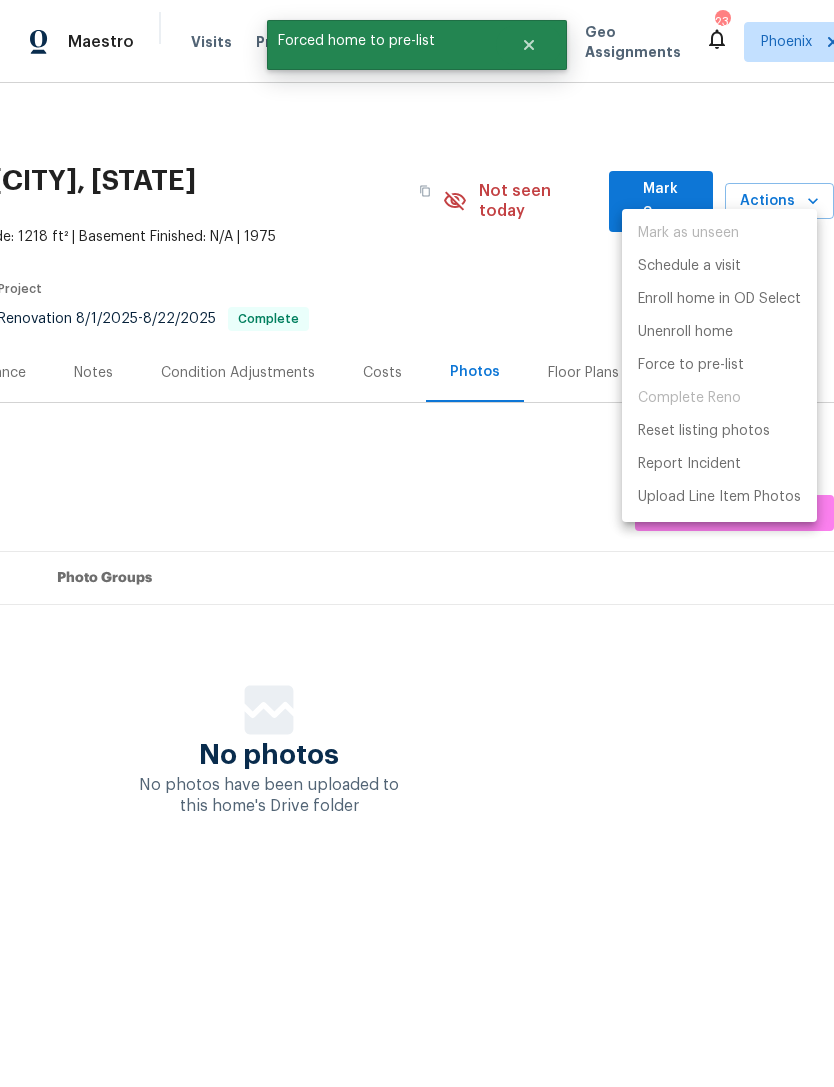 click at bounding box center (417, 543) 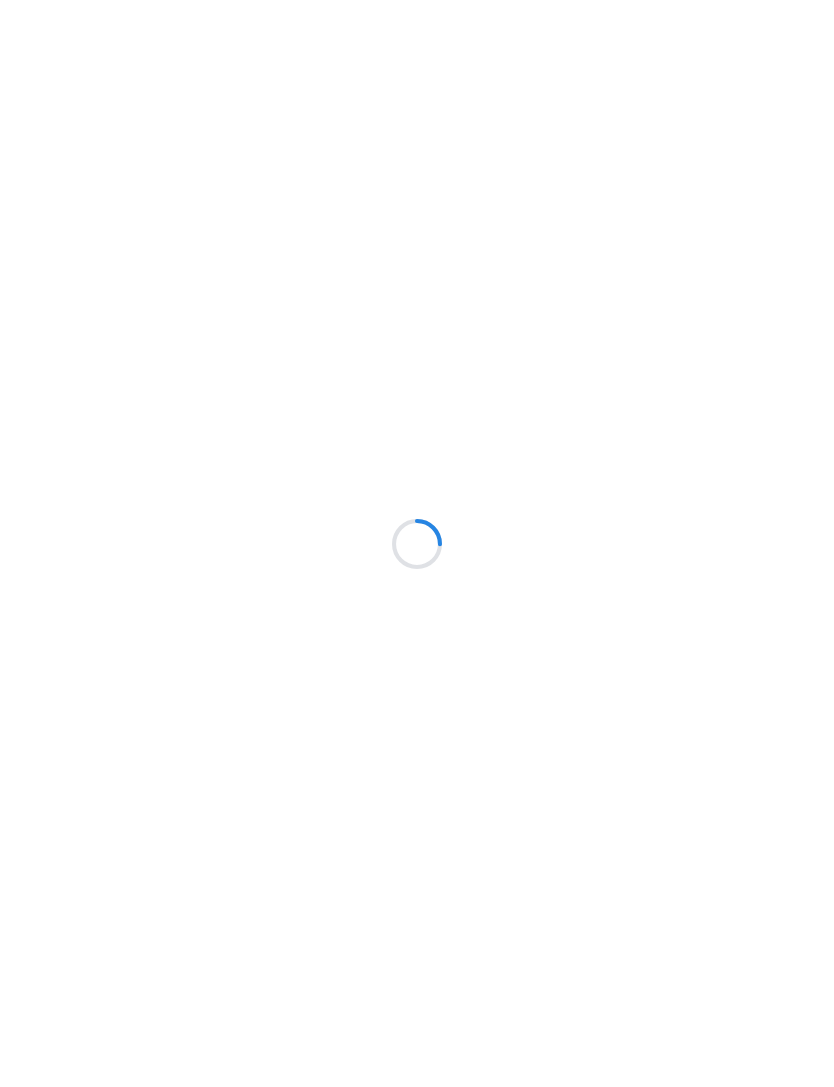 scroll, scrollTop: 0, scrollLeft: 0, axis: both 